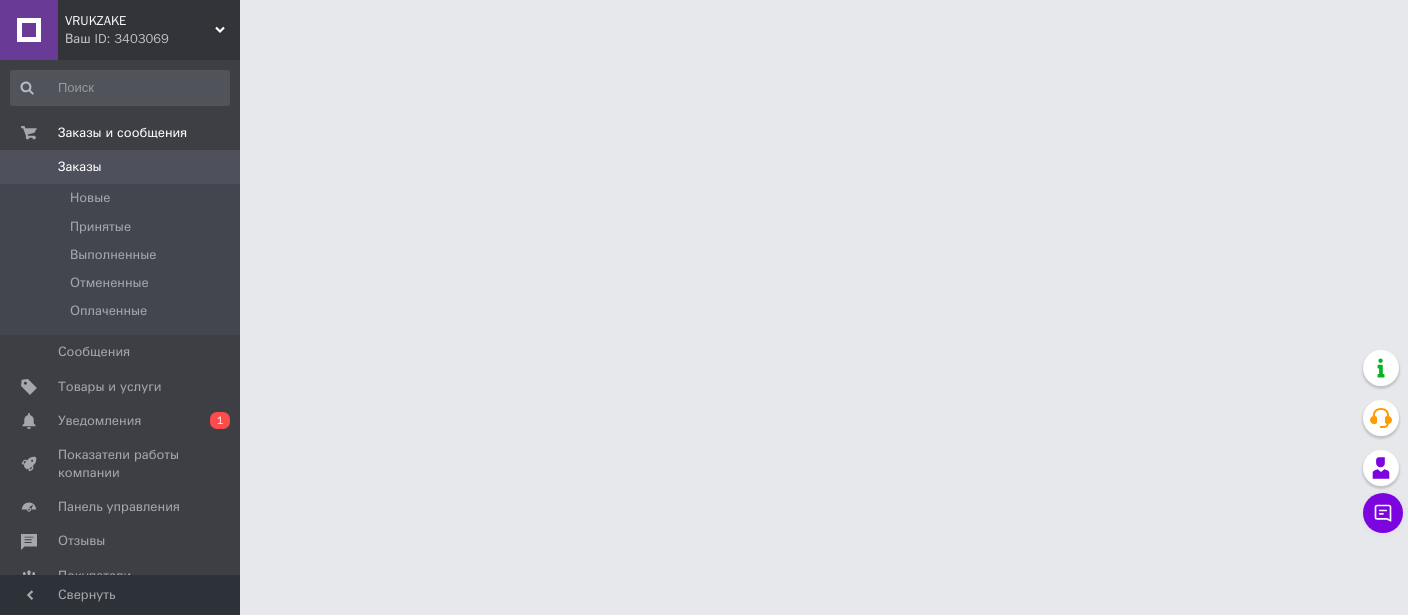 scroll, scrollTop: 0, scrollLeft: 0, axis: both 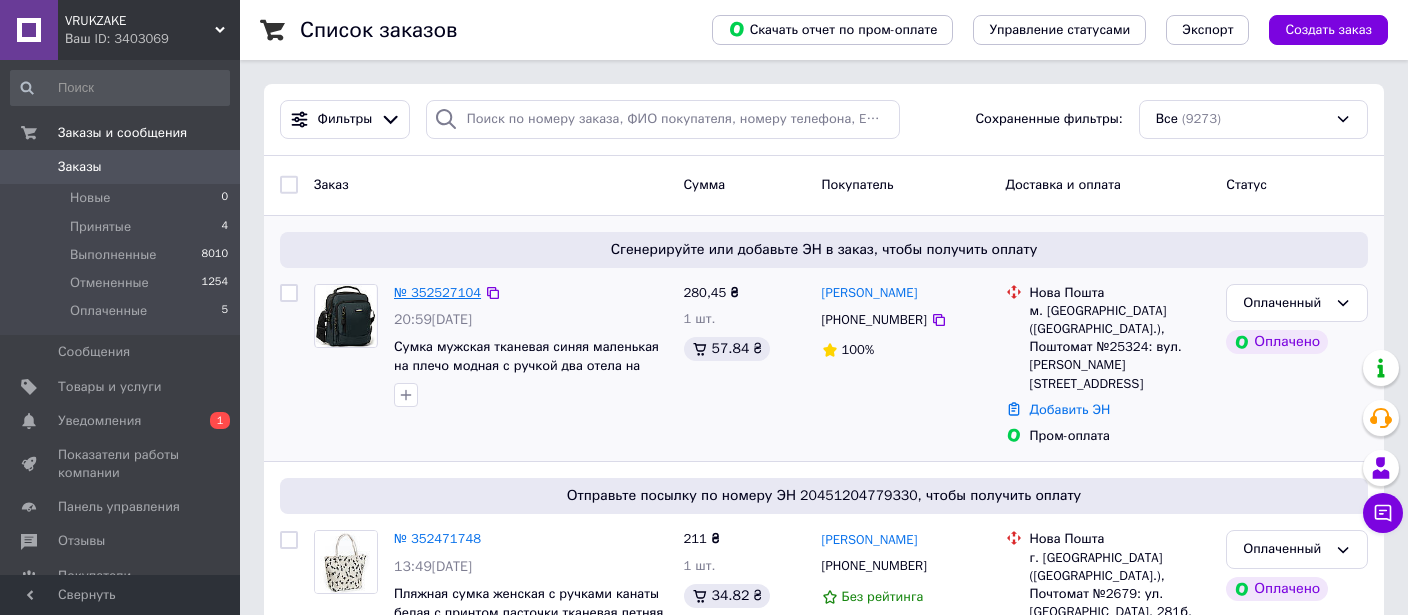 click on "№ 352527104" at bounding box center (437, 292) 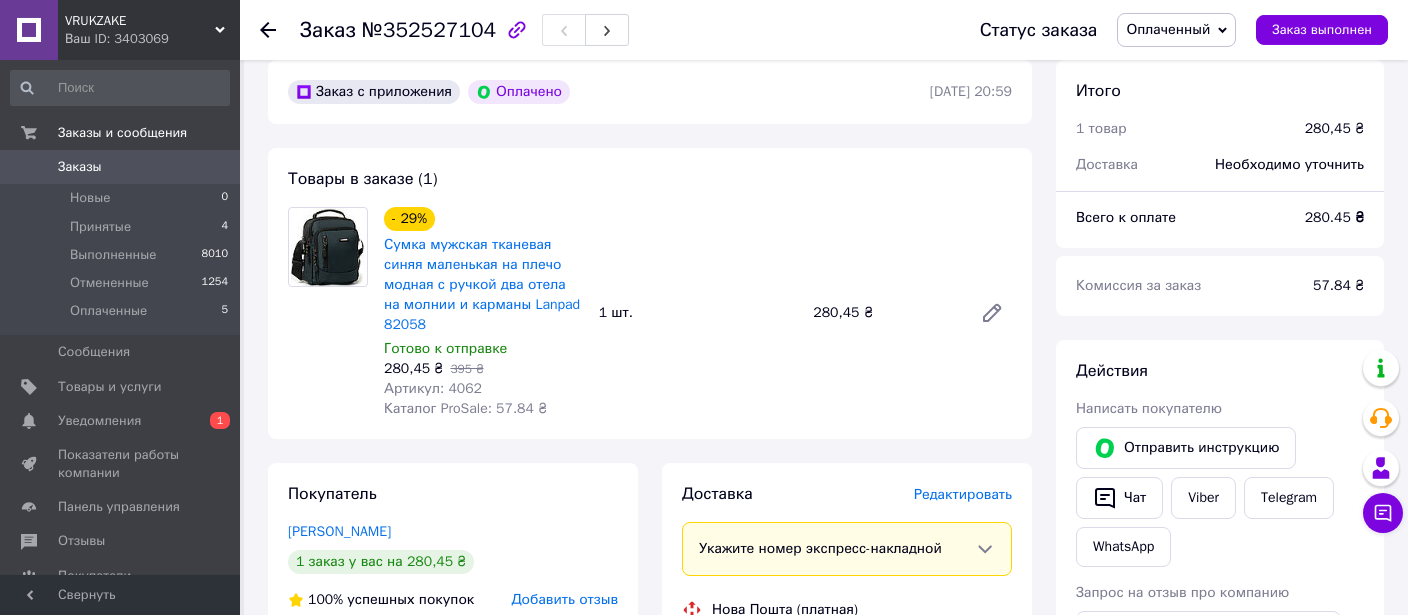 scroll, scrollTop: 105, scrollLeft: 0, axis: vertical 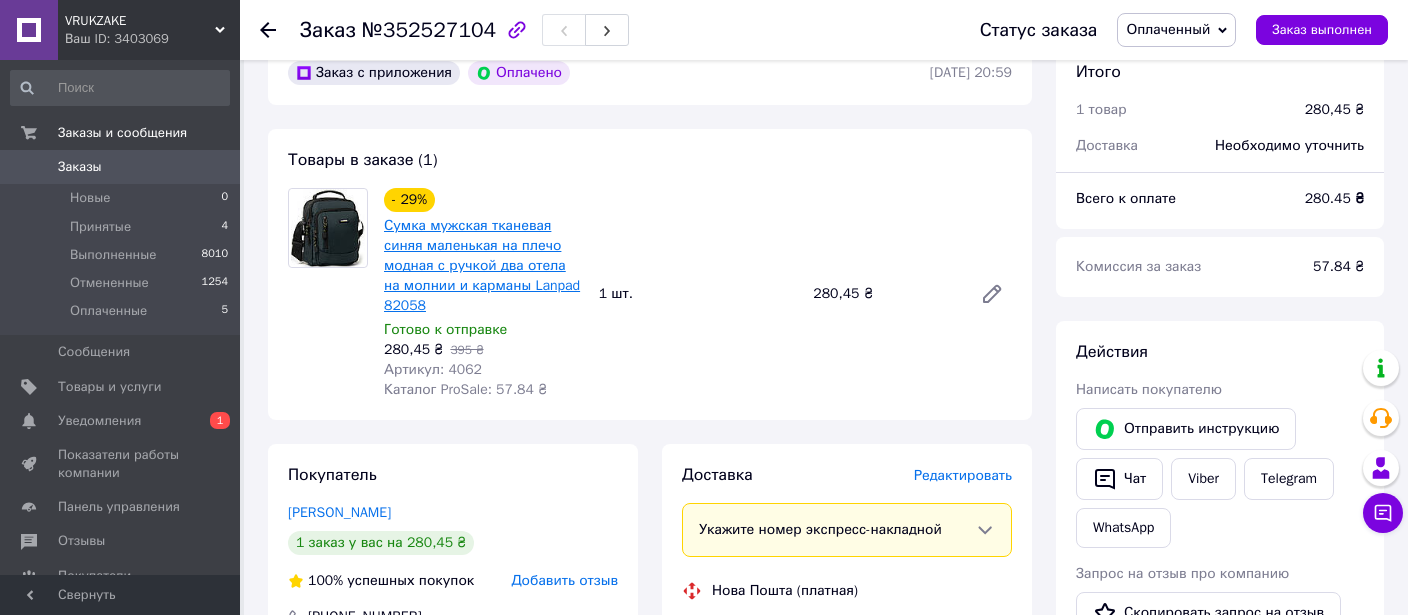 click on "Сумка мужская тканевая синяя маленькая на плечо модная с ручкой два отела на молнии и карманы Lanpad 82058" at bounding box center (482, 265) 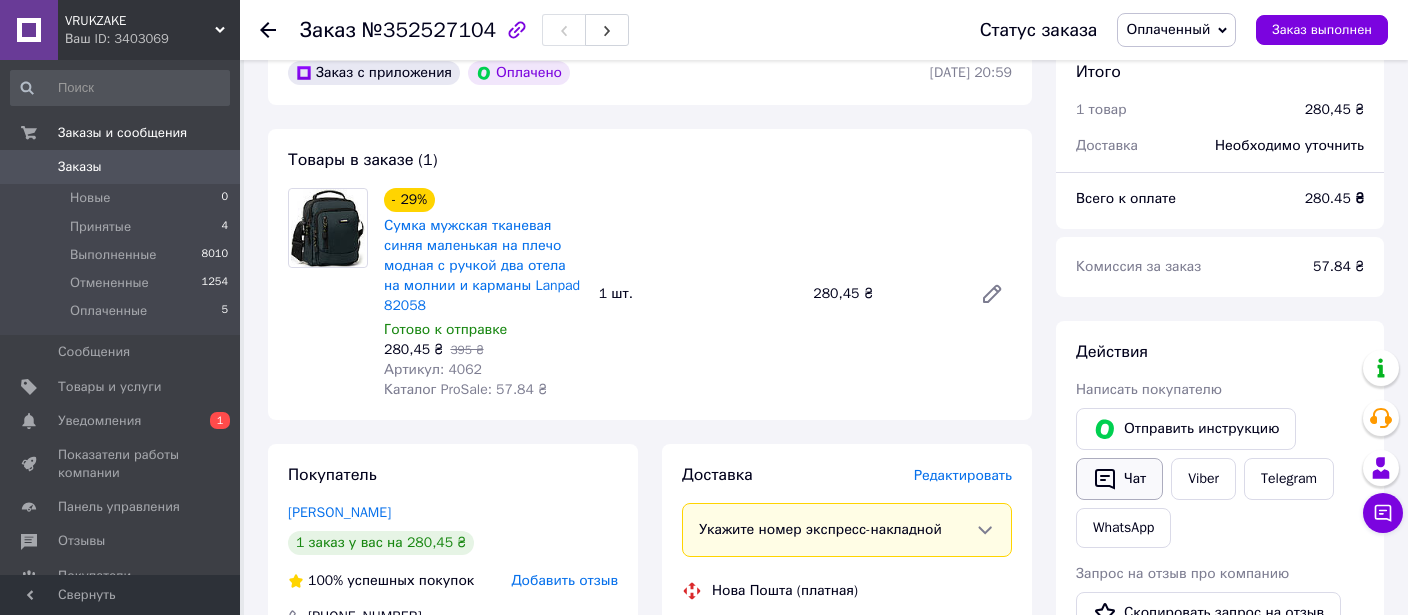 click on "Чат" at bounding box center [1119, 479] 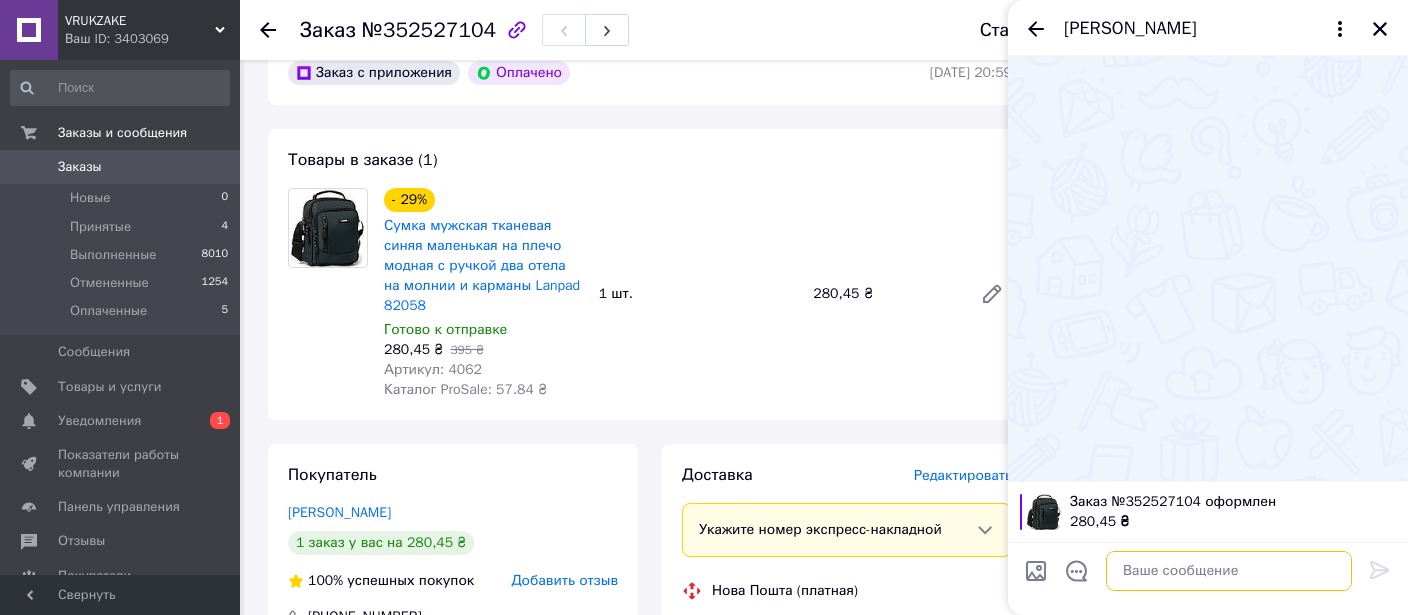 click at bounding box center (1229, 571) 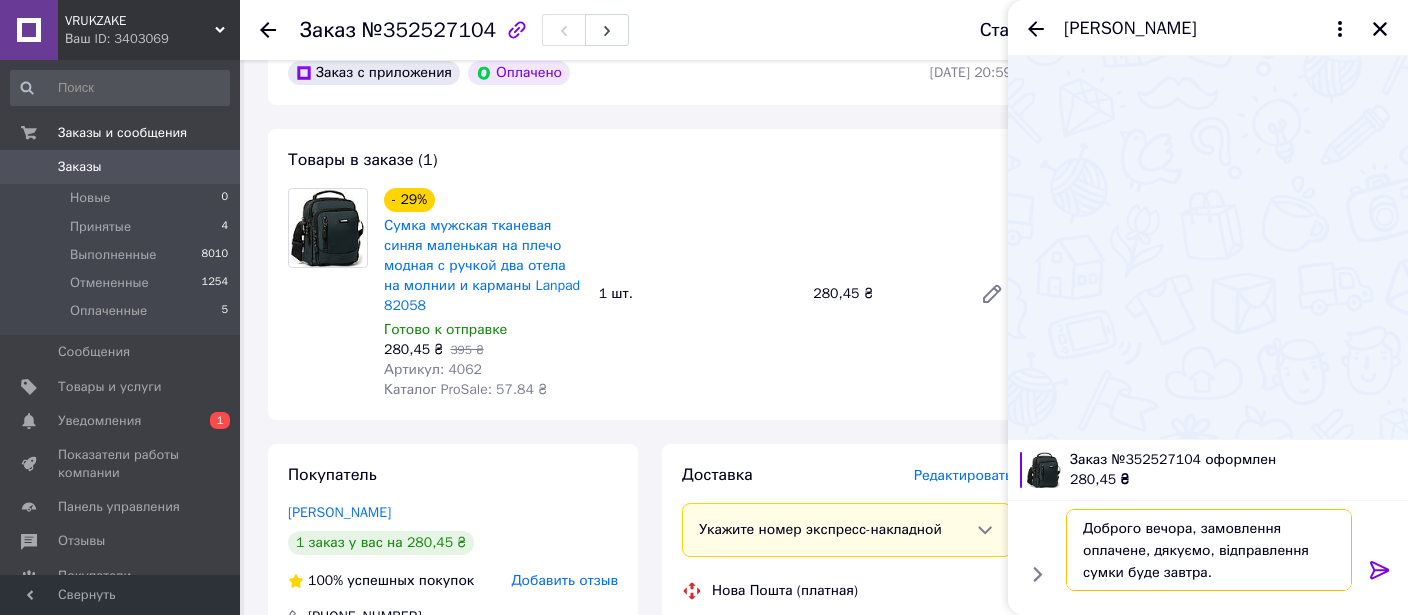 type on "Доброго вечора, замовлення оплачене, дякуємо, відправлення сумки буде завтра." 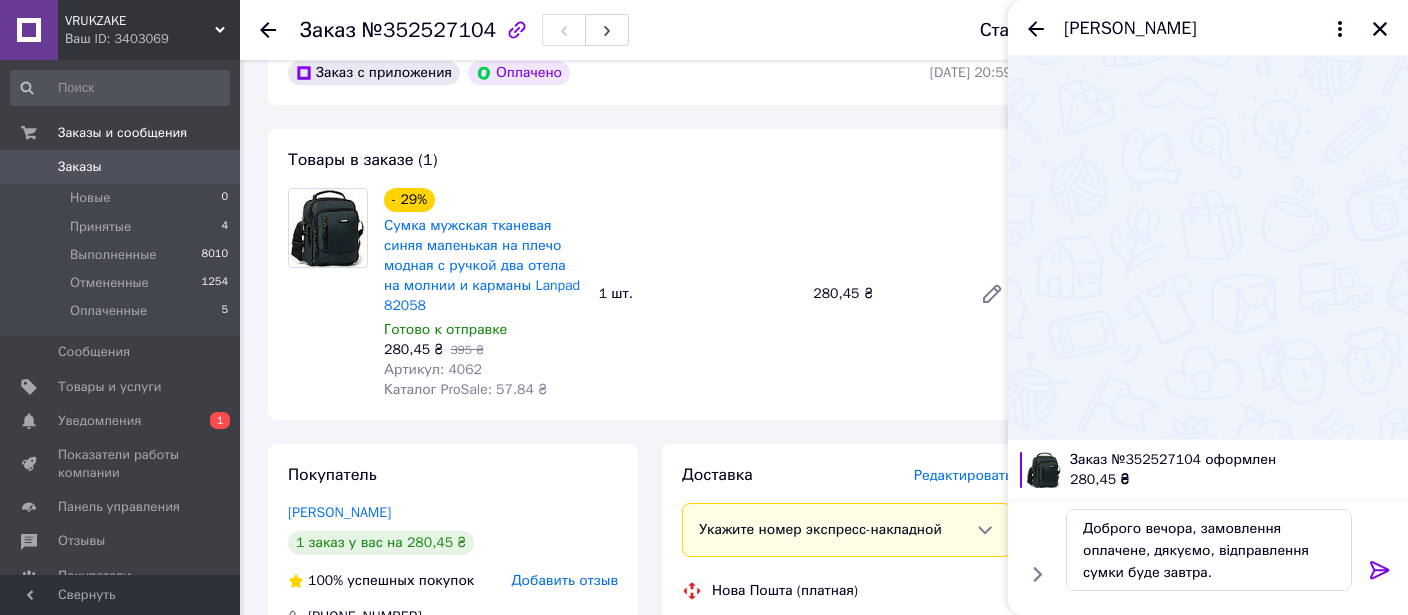 click 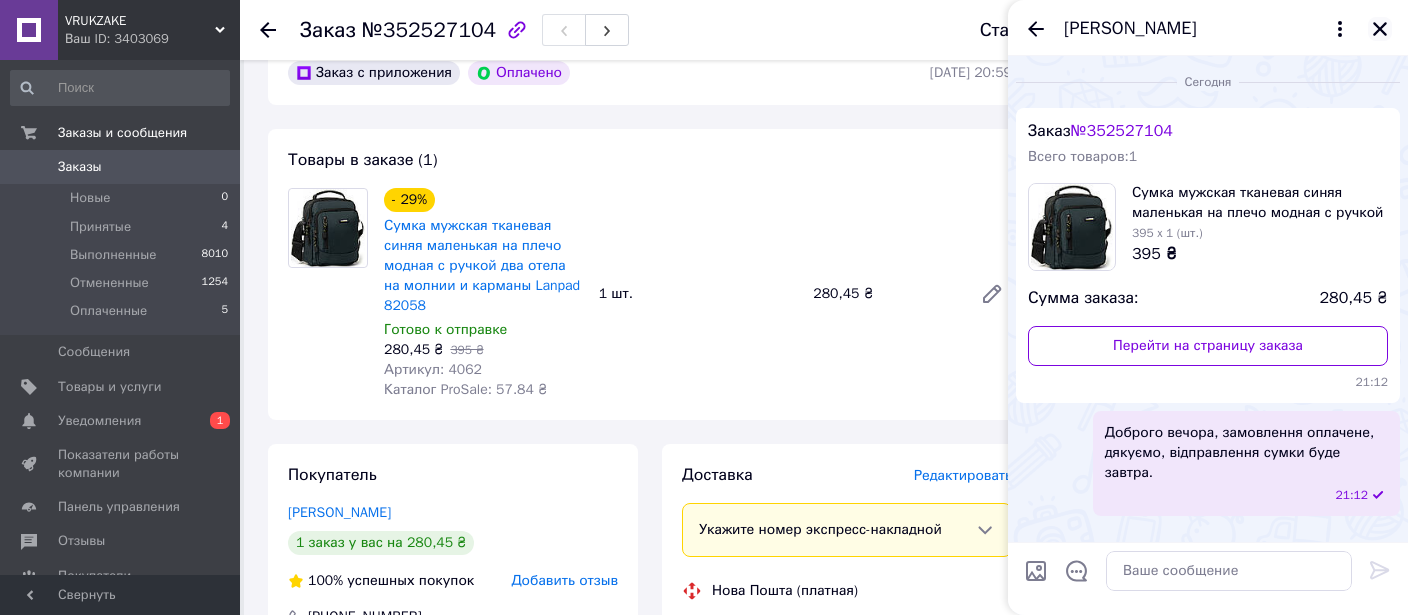 click 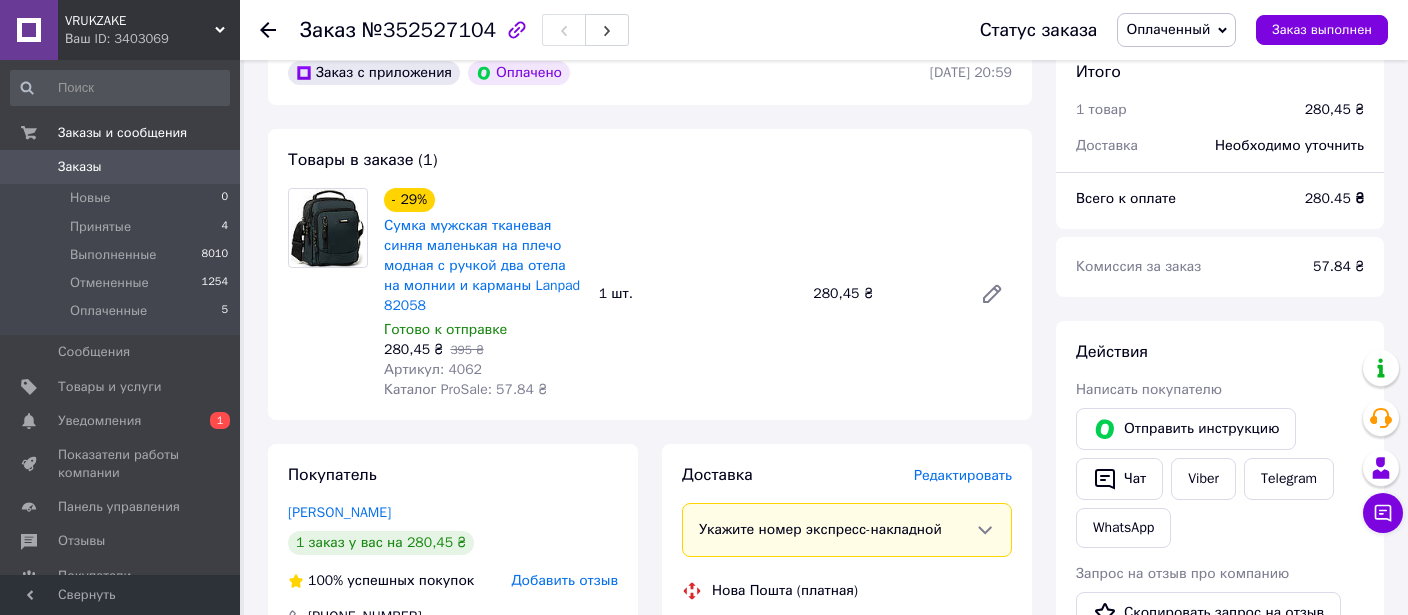 click on "Заказ с приложения Оплачено [DATE] 20:59 Товары в заказе (1) - 29% Сумка мужская тканевая синяя маленькая на плечо модная с ручкой два отела на молнии и карманы Lanpad 82058 Готово к отправке 280,45 ₴   395 ₴ Артикул: 4062 Каталог ProSale: 57.84 ₴  1 шт. 280,45 ₴ Покупатель [PERSON_NAME] 1 заказ у вас на 280,45 ₴ 100%   успешных покупок Добавить отзыв [PHONE_NUMBER] Оплата Оплачено Пром-оплата Средства будут зачислены на расчетный счет [FC_Acquiring] Prom marketplace [PERSON_NAME] (Активирован) Доставка Редактировать Укажите номер экспресс-накладной Нова Пошта (платная) Получатель < > <" at bounding box center (650, 747) 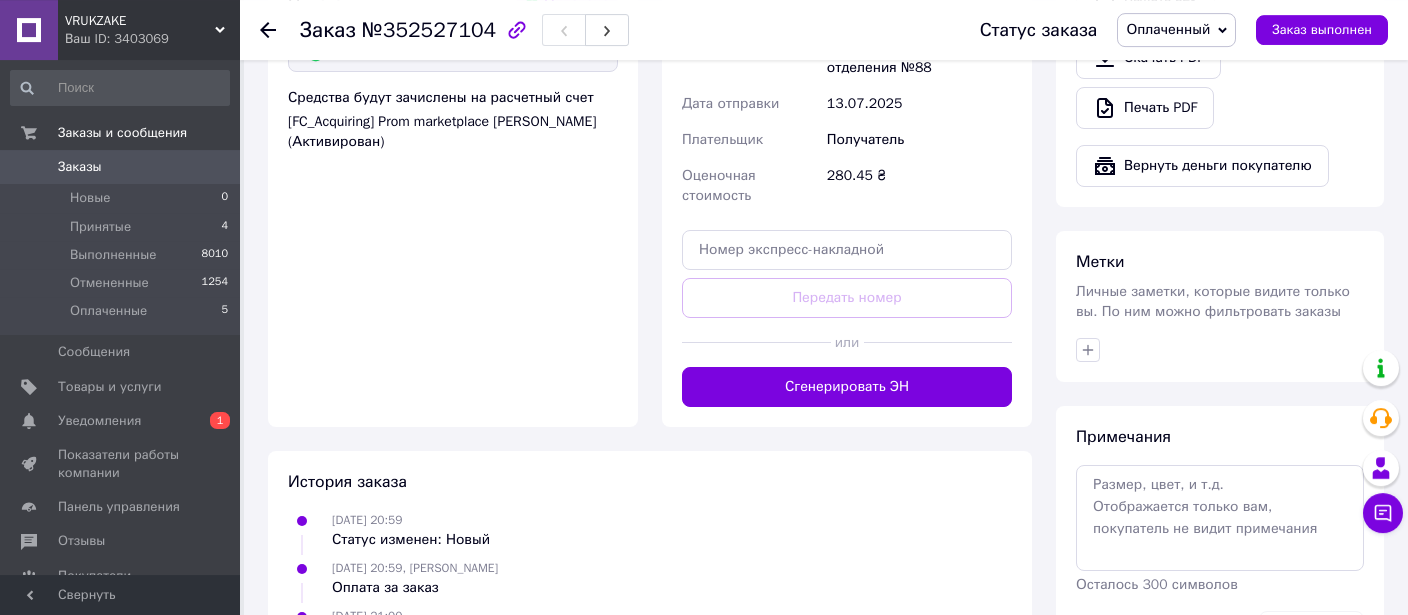 scroll, scrollTop: 844, scrollLeft: 0, axis: vertical 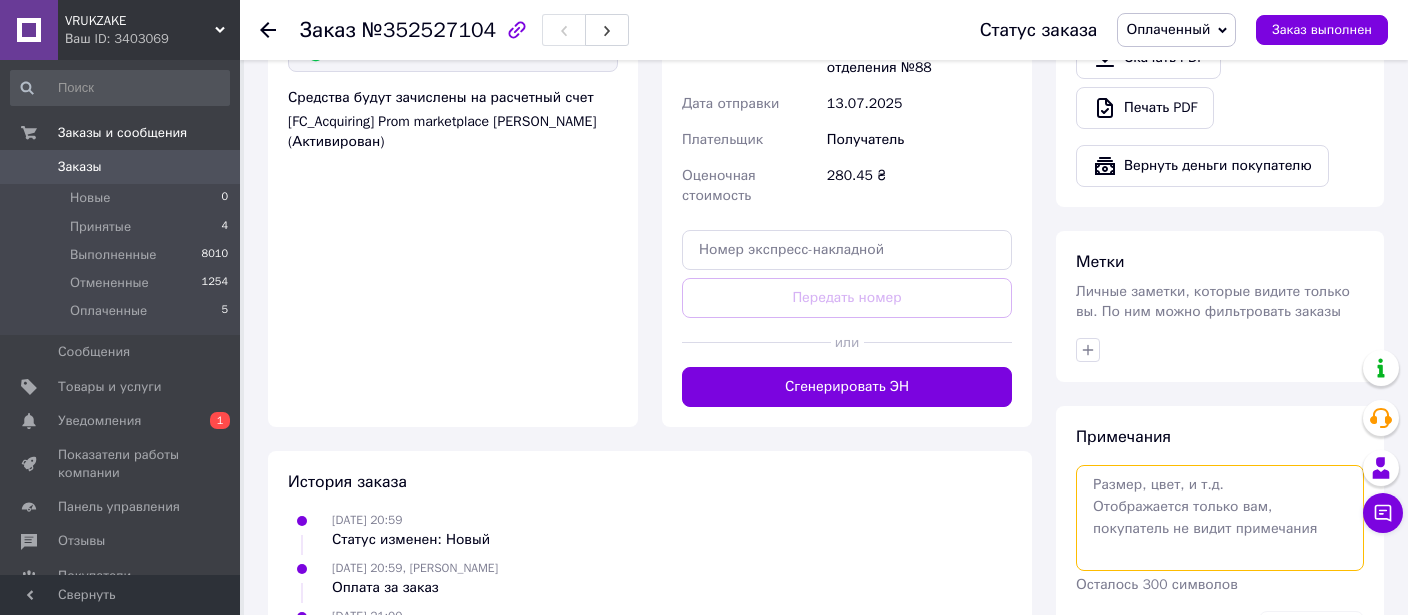 click at bounding box center (1220, 518) 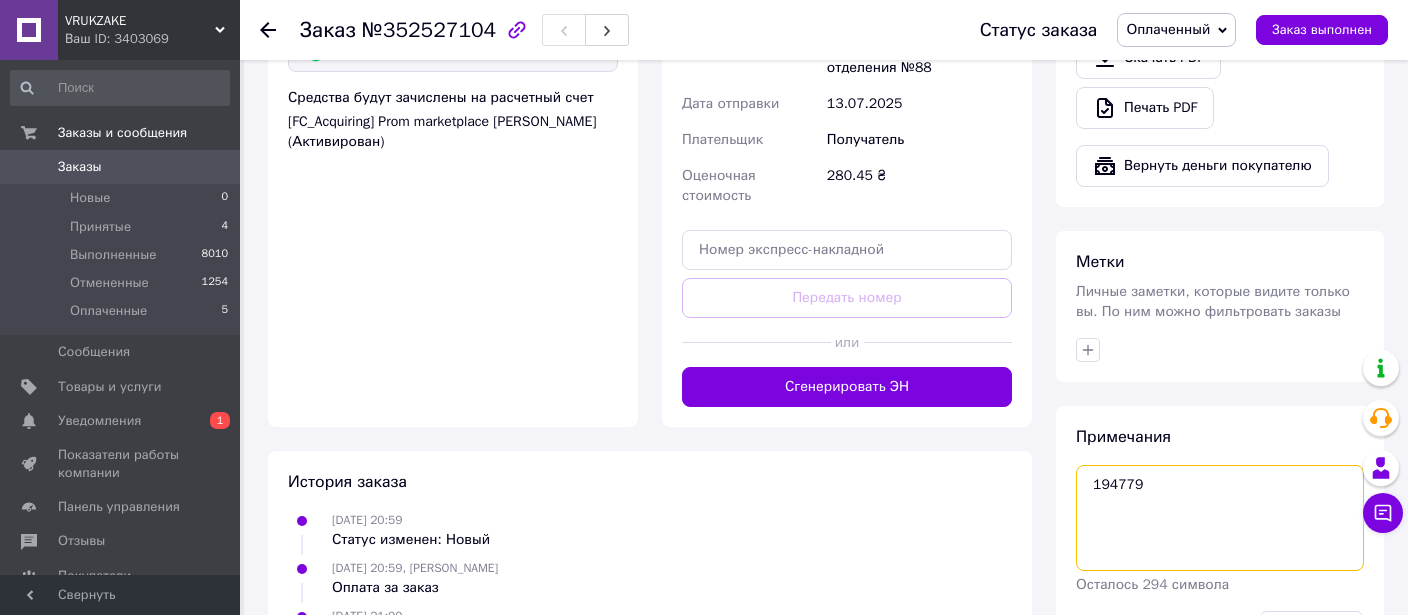scroll, scrollTop: 926, scrollLeft: 0, axis: vertical 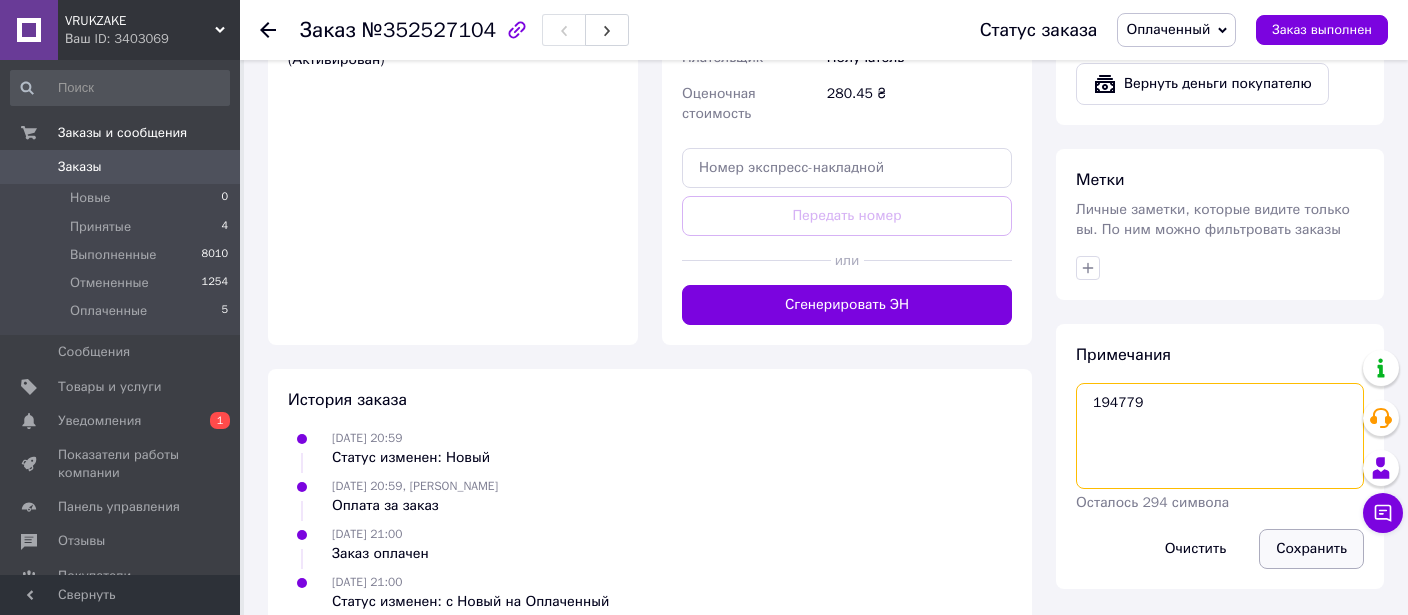 type on "194779" 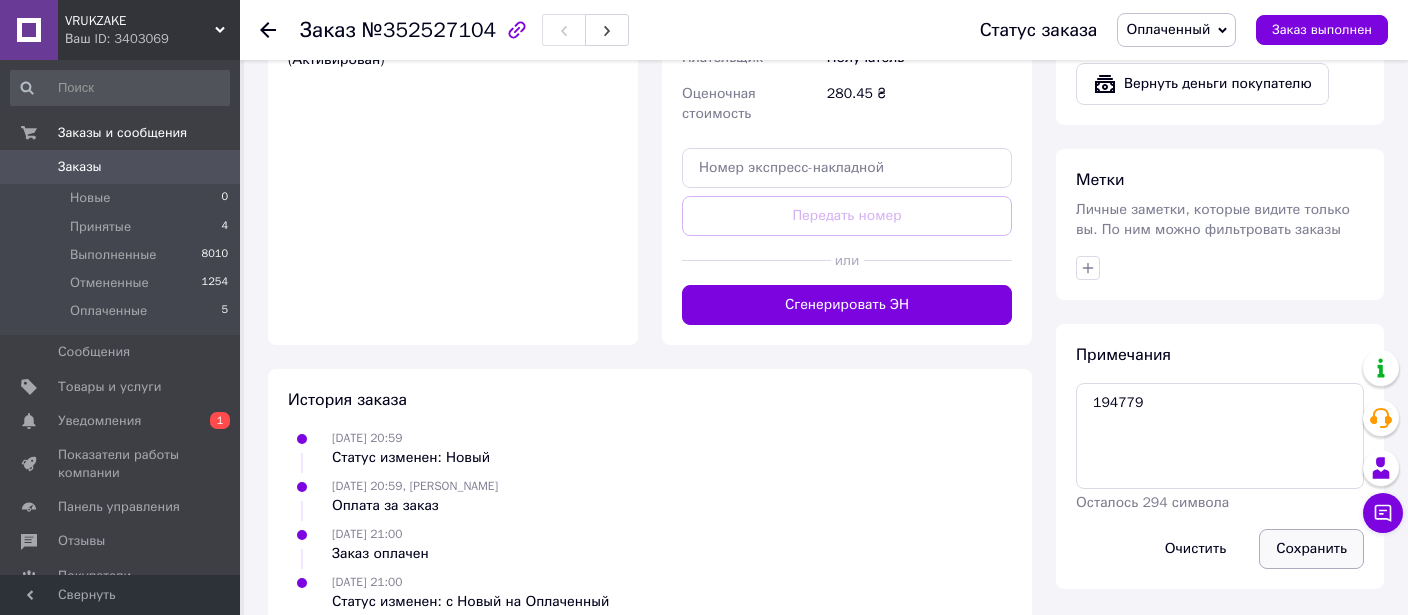 click on "Сохранить" at bounding box center [1311, 549] 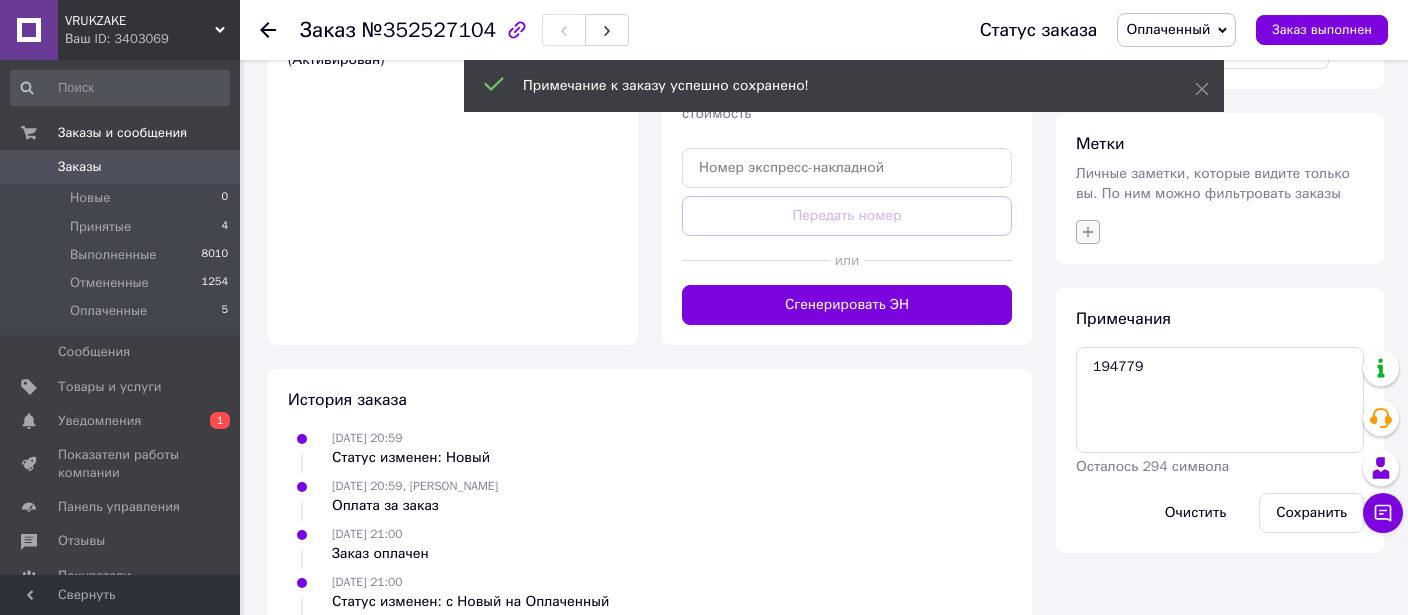click on "Метки Личные заметки, которые видите только вы. По ним можно фильтровать заказы" at bounding box center [1220, 188] 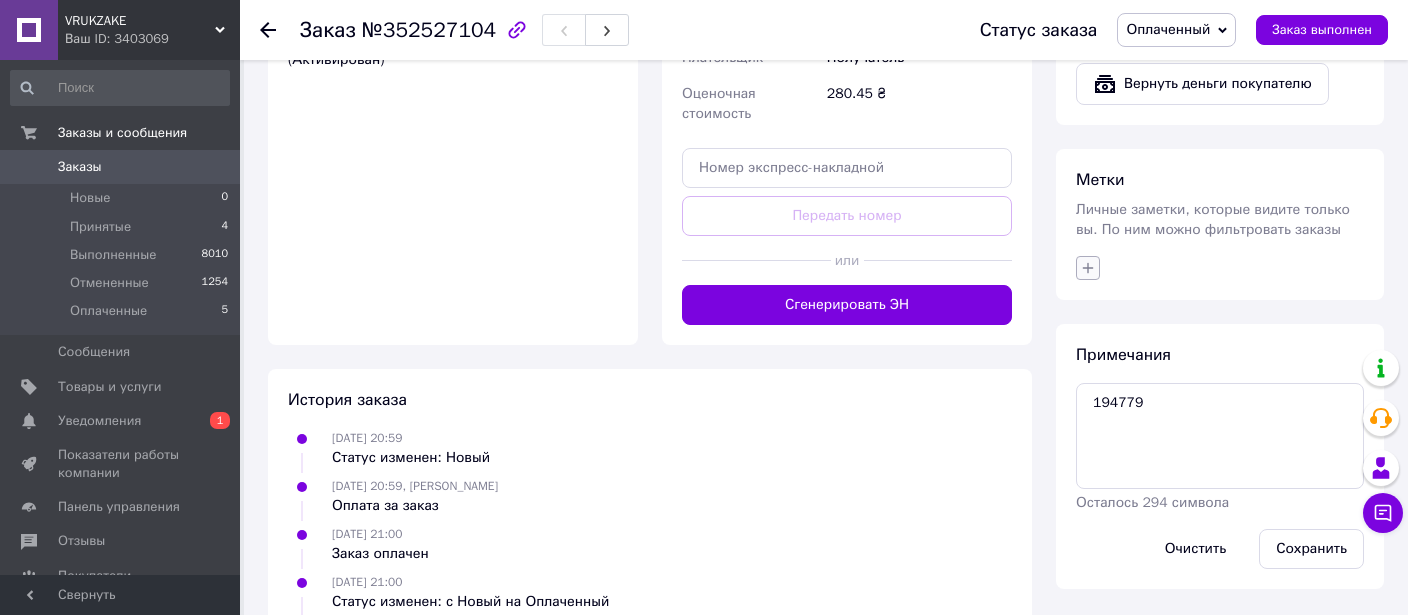 click 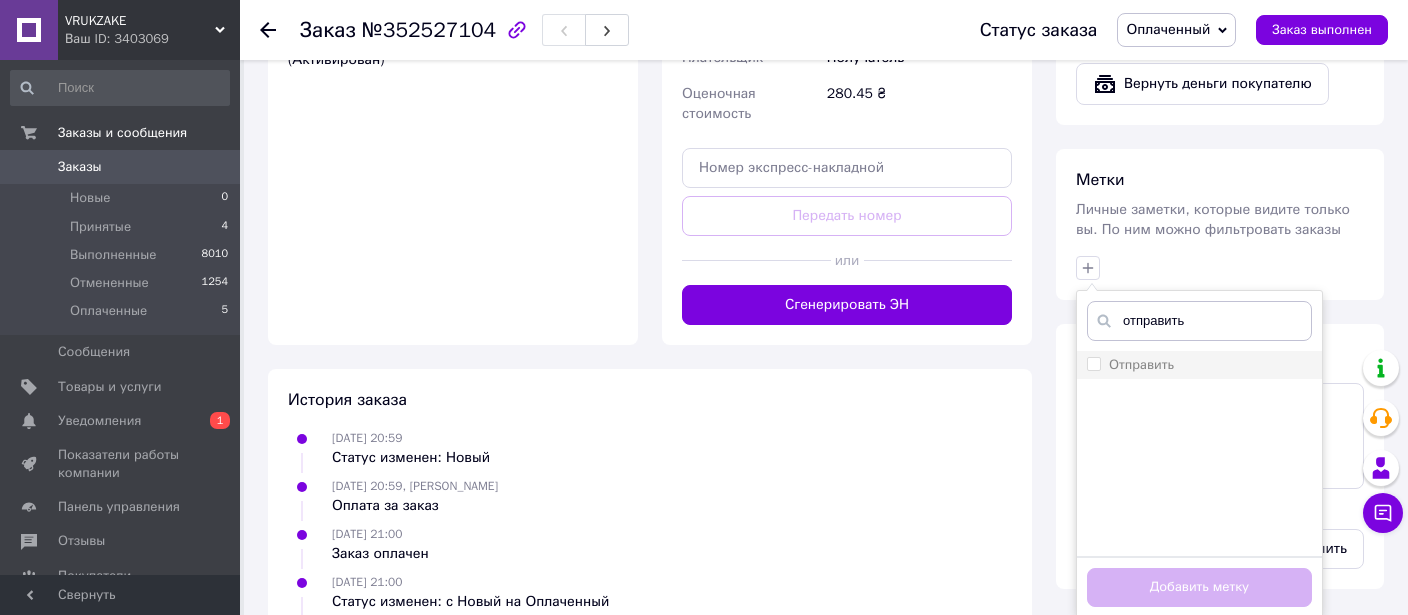 type on "отправить" 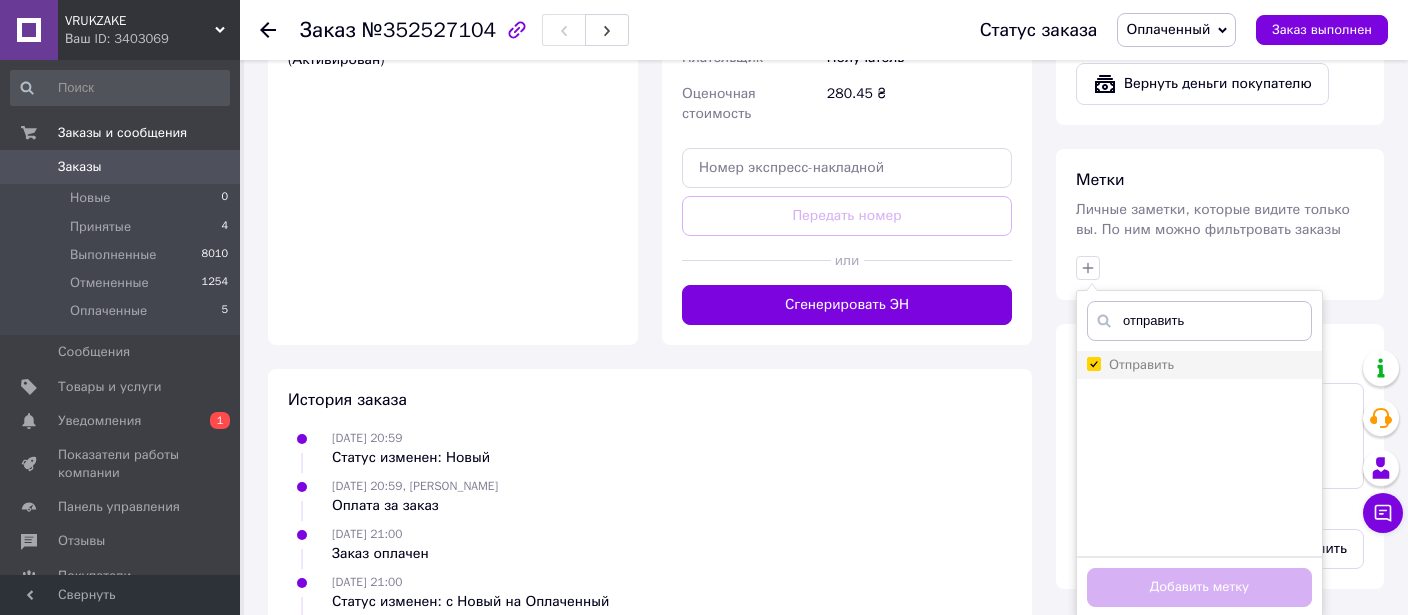 checkbox on "true" 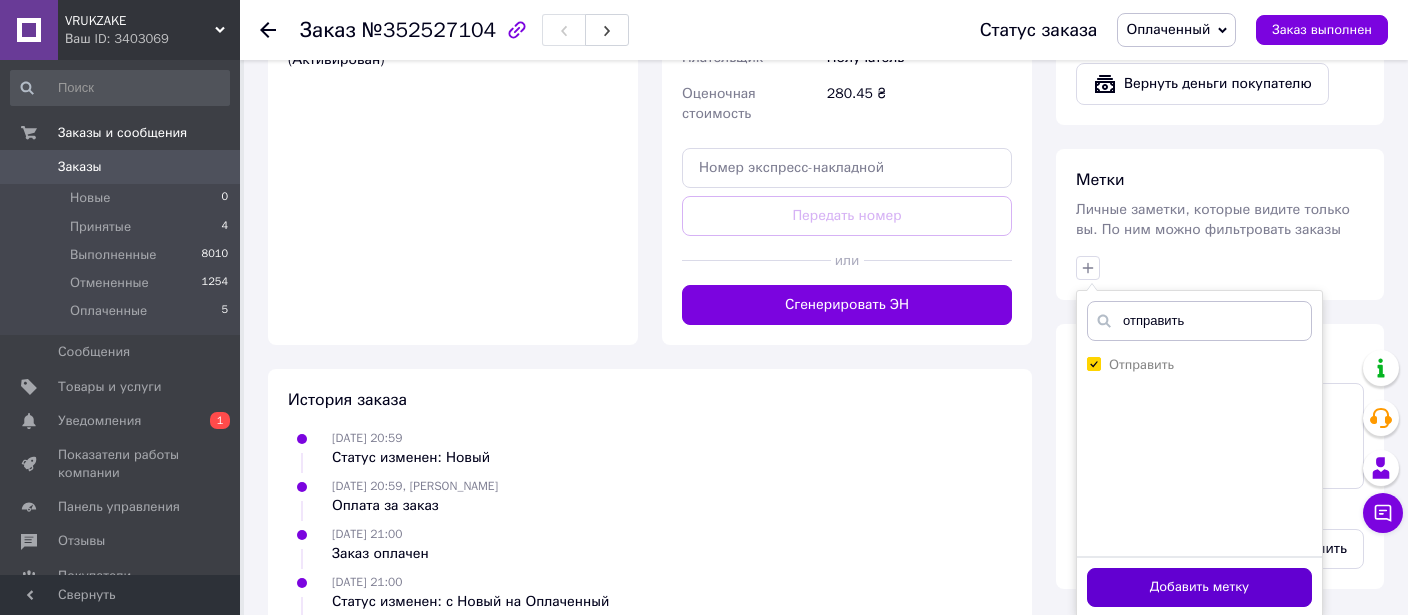click on "Добавить метку" at bounding box center [1199, 587] 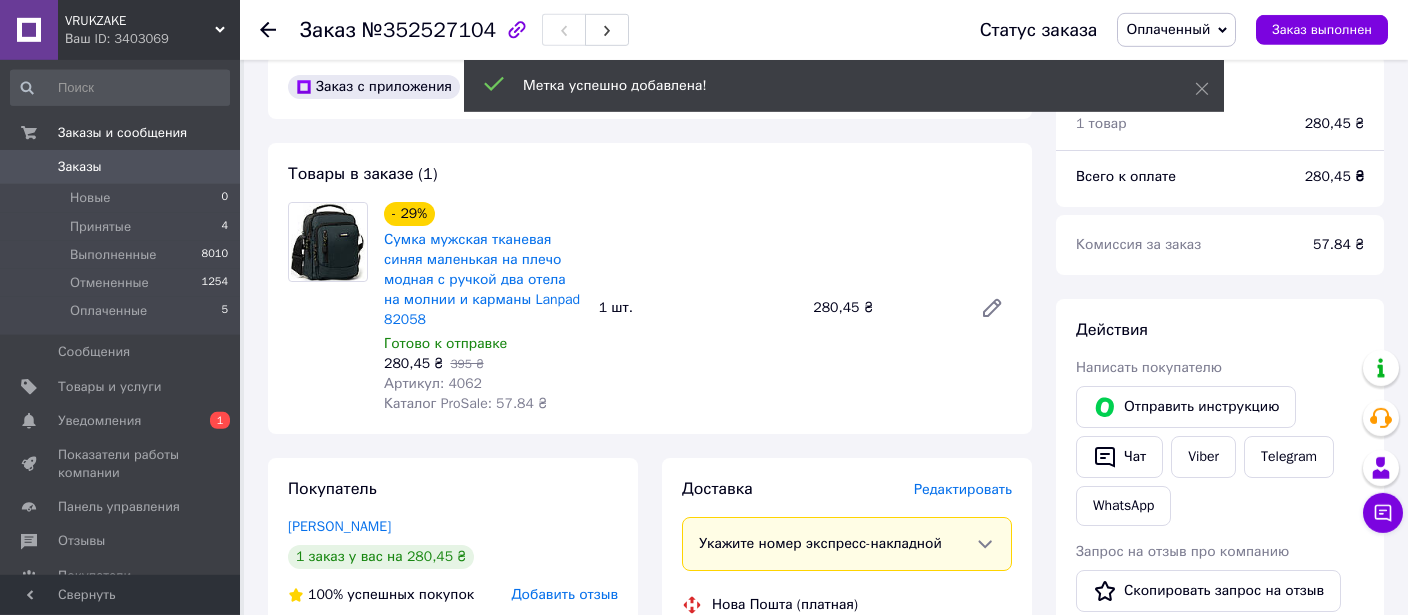 scroll, scrollTop: 0, scrollLeft: 0, axis: both 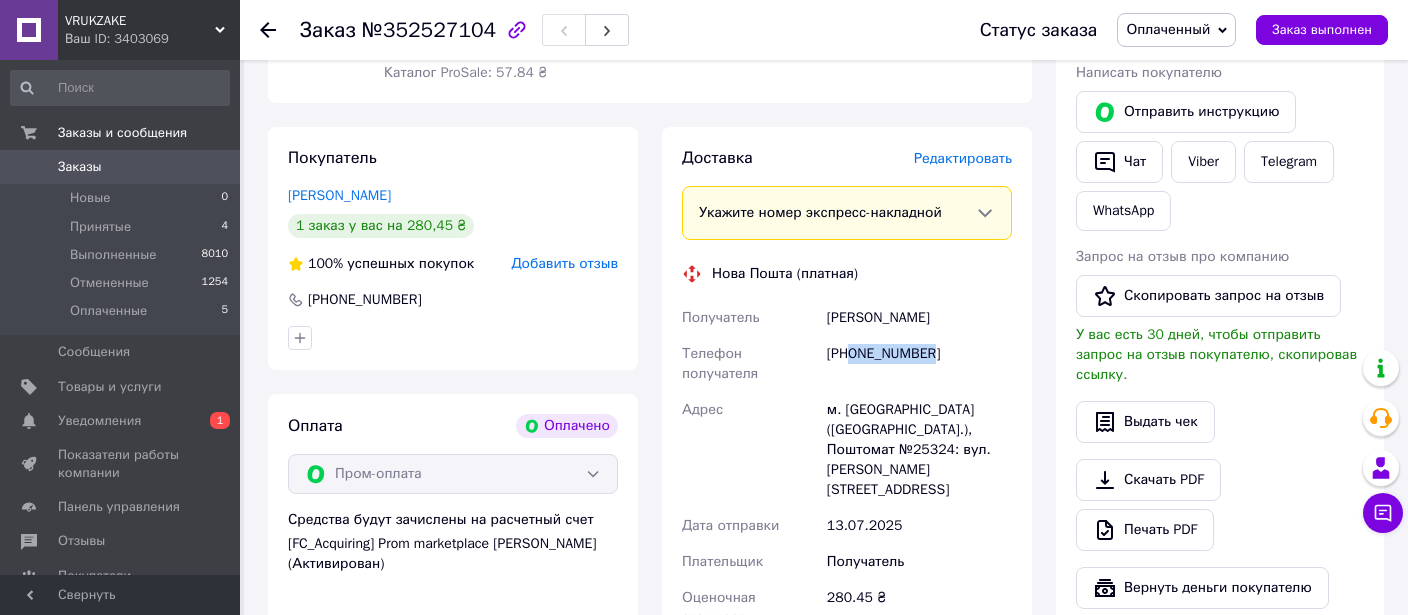 drag, startPoint x: 852, startPoint y: 355, endPoint x: 972, endPoint y: 364, distance: 120.33703 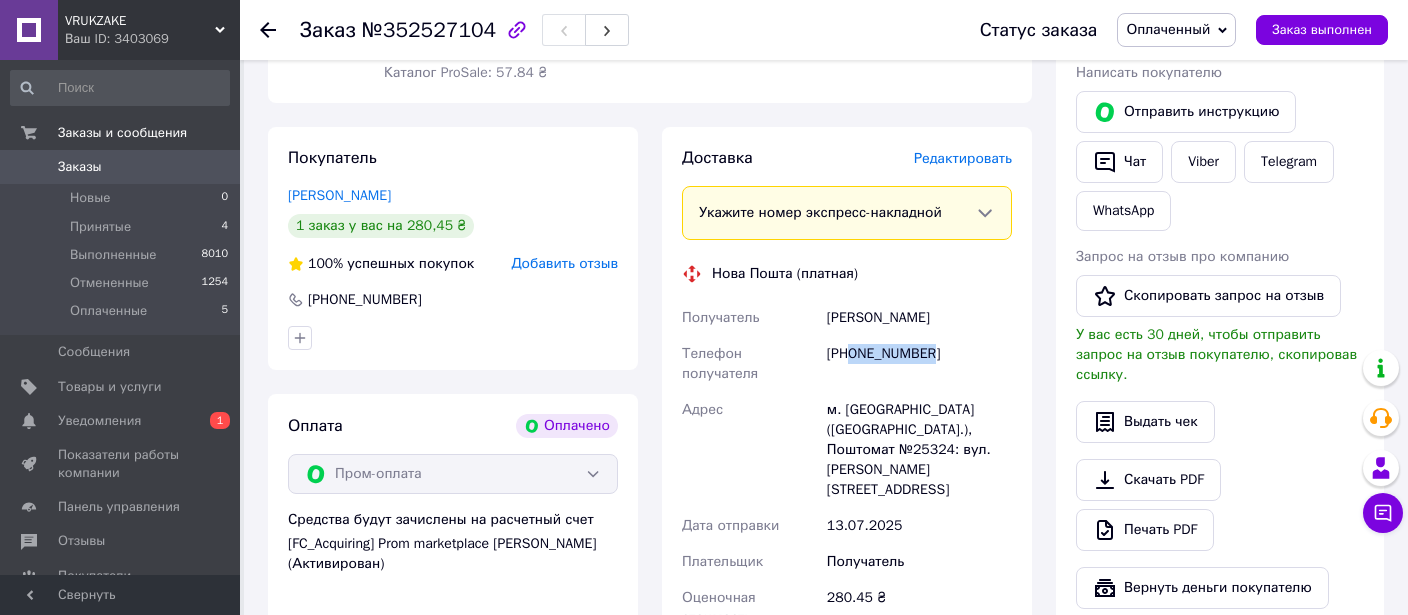 drag, startPoint x: 867, startPoint y: 317, endPoint x: 957, endPoint y: 310, distance: 90.27181 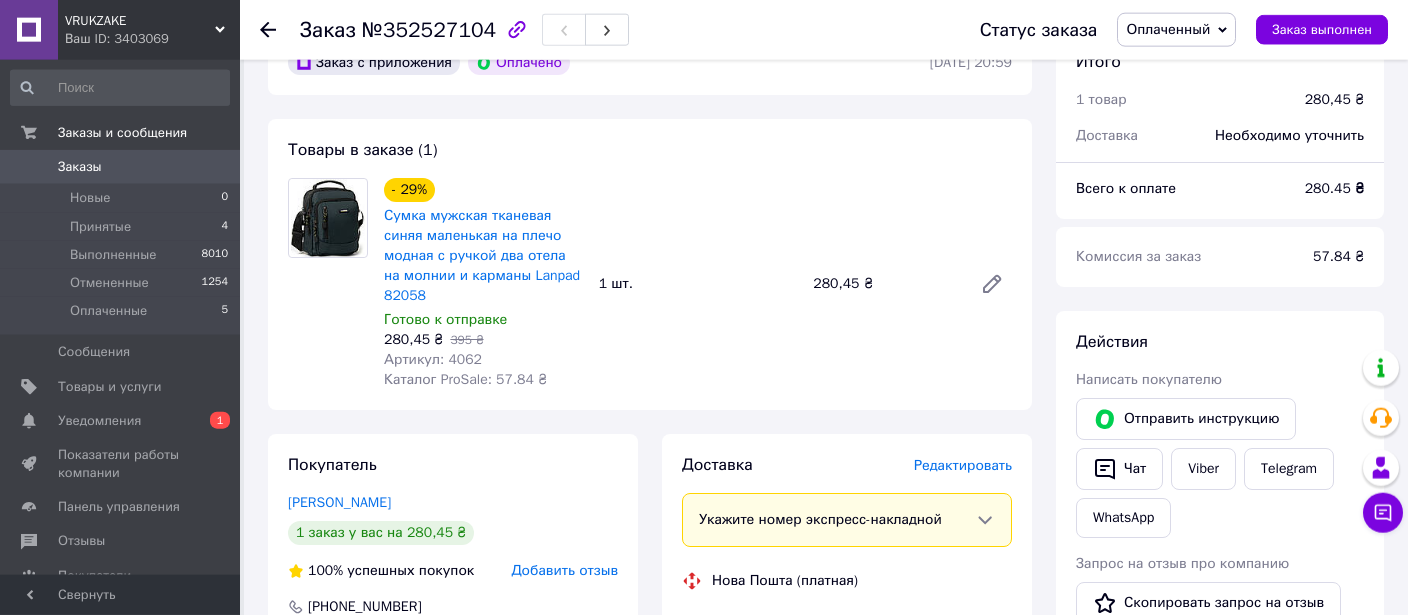 scroll, scrollTop: 0, scrollLeft: 0, axis: both 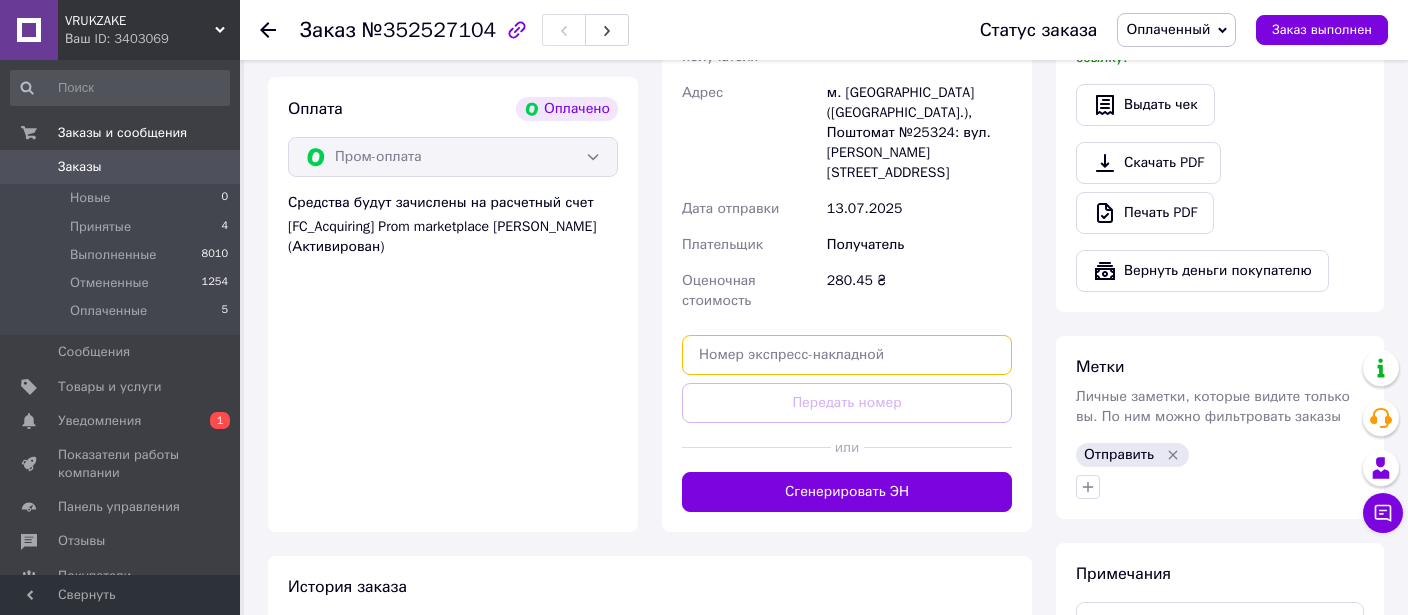 click at bounding box center (847, 355) 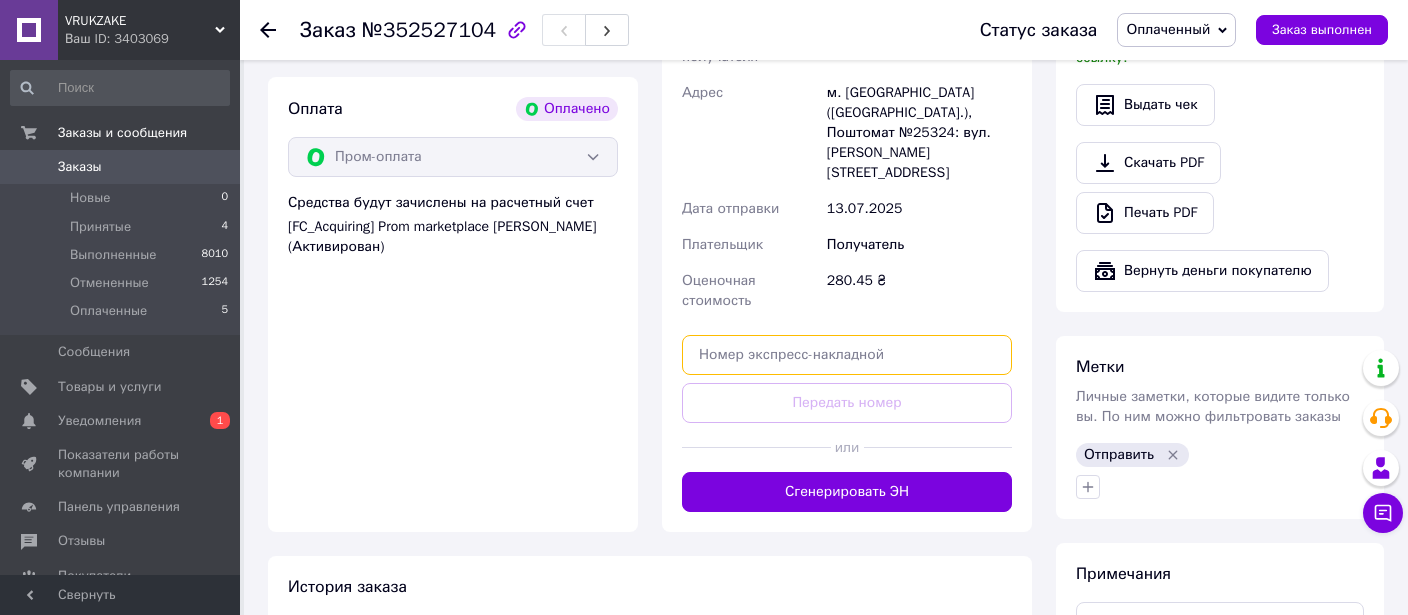 paste on "20451204919935" 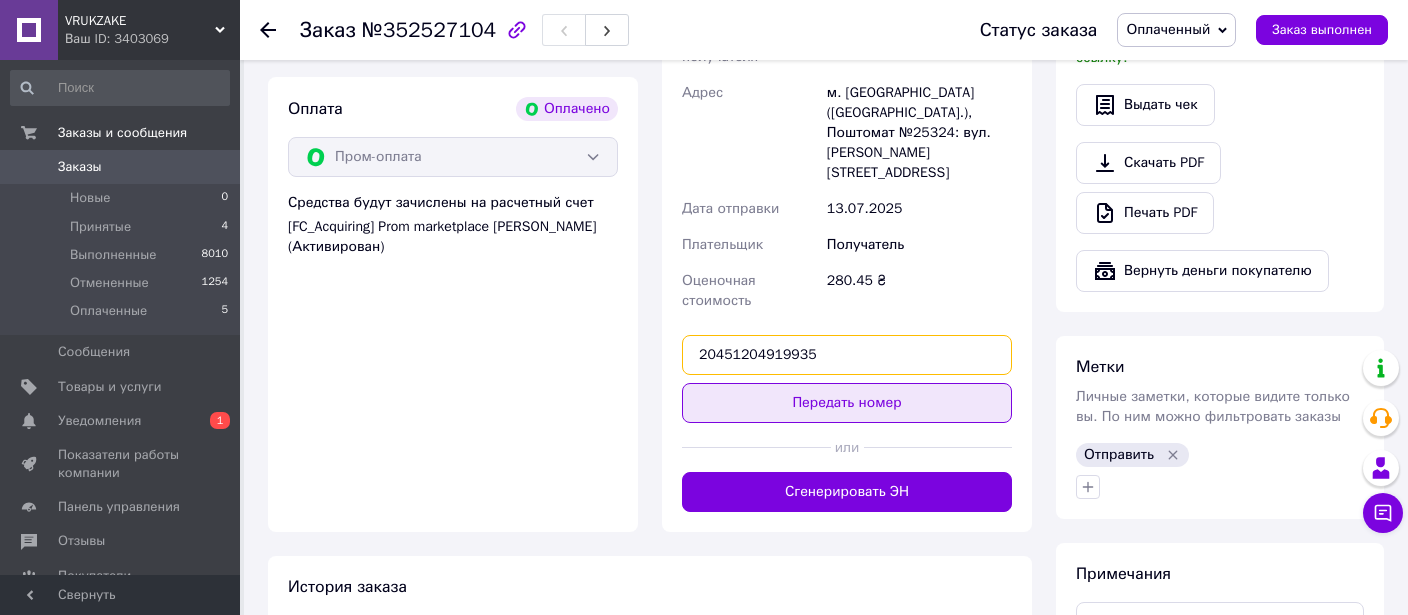 type on "20451204919935" 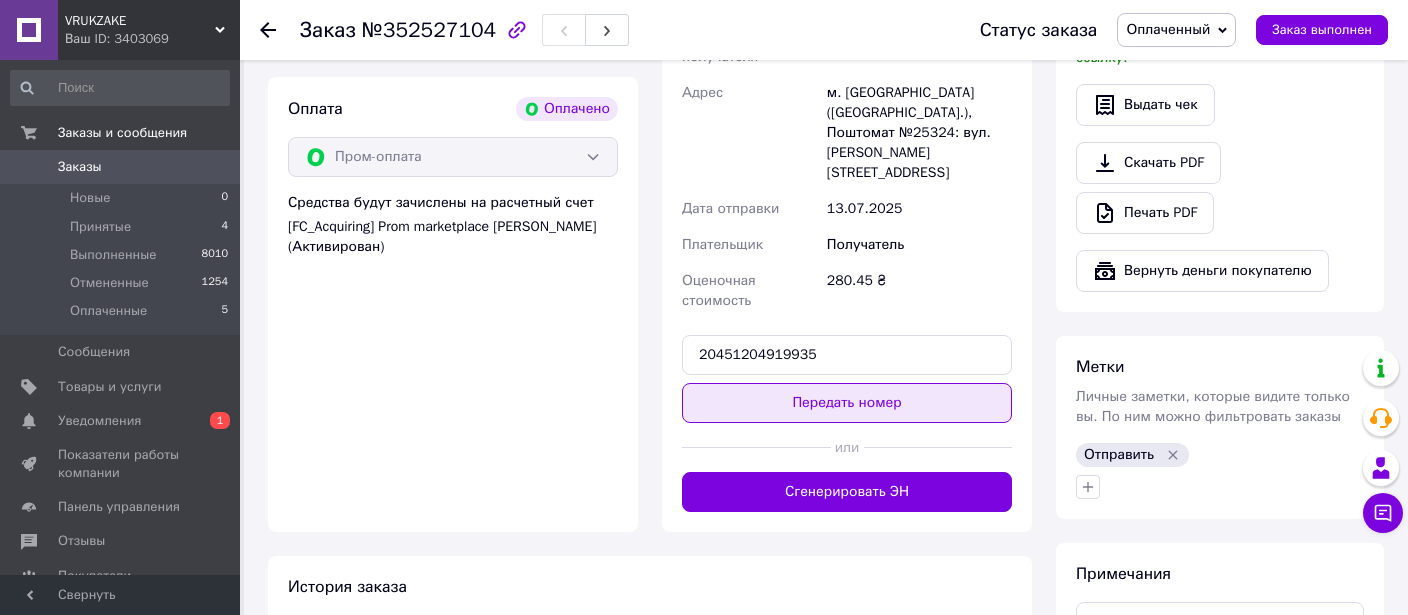 click on "Передать номер" at bounding box center [847, 403] 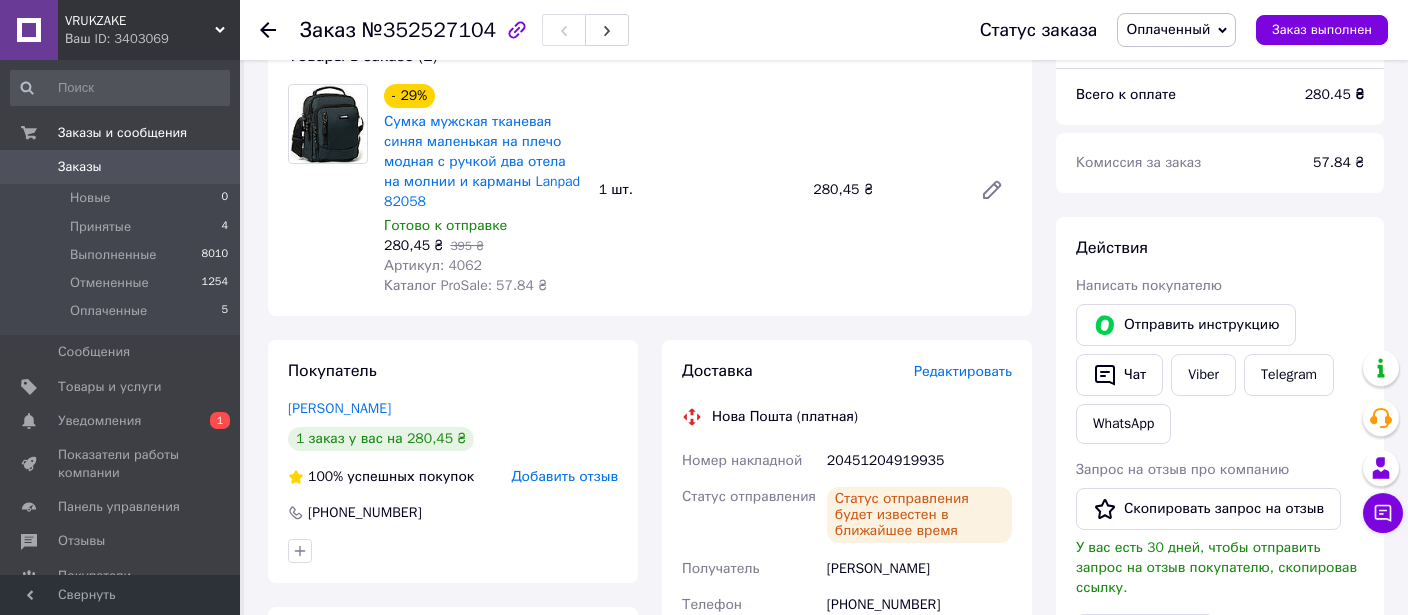 scroll, scrollTop: 88, scrollLeft: 0, axis: vertical 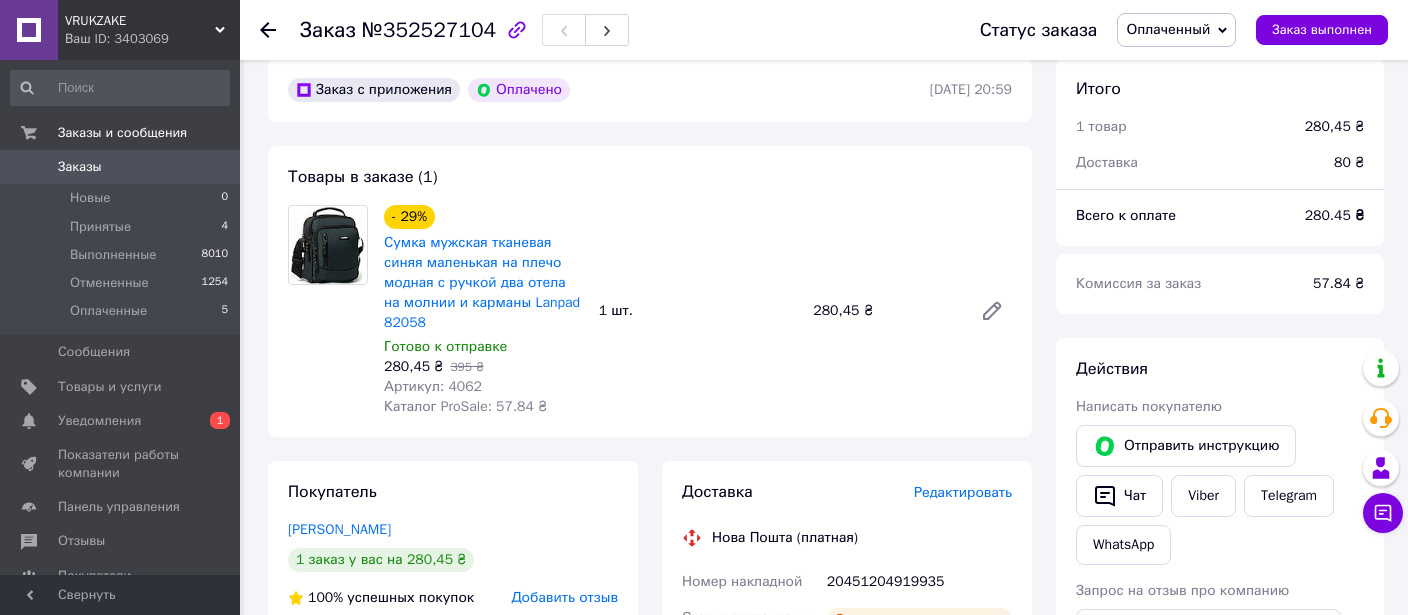 click on "Заказ с приложения Оплачено [DATE] 20:59 Товары в заказе (1) - 29% Сумка мужская тканевая синяя маленькая на плечо модная с ручкой два отела на молнии и карманы Lanpad 82058 Готово к отправке 280,45 ₴   395 ₴ Артикул: 4062 Каталог ProSale: 57.84 ₴  1 шт. 280,45 ₴ Покупатель [PERSON_NAME] 1 заказ у вас на 280,45 ₴ 100%   успешных покупок Добавить отзыв [PHONE_NUMBER] Оплата Оплачено Пром-оплата Средства будут зачислены на расчетный счет [FC_Acquiring] Prom marketplace [PERSON_NAME] (Активирован) Доставка Редактировать Нова Пошта (платная) Номер накладной 20451204919935 Статус отправления 80 ₴" at bounding box center [650, 758] 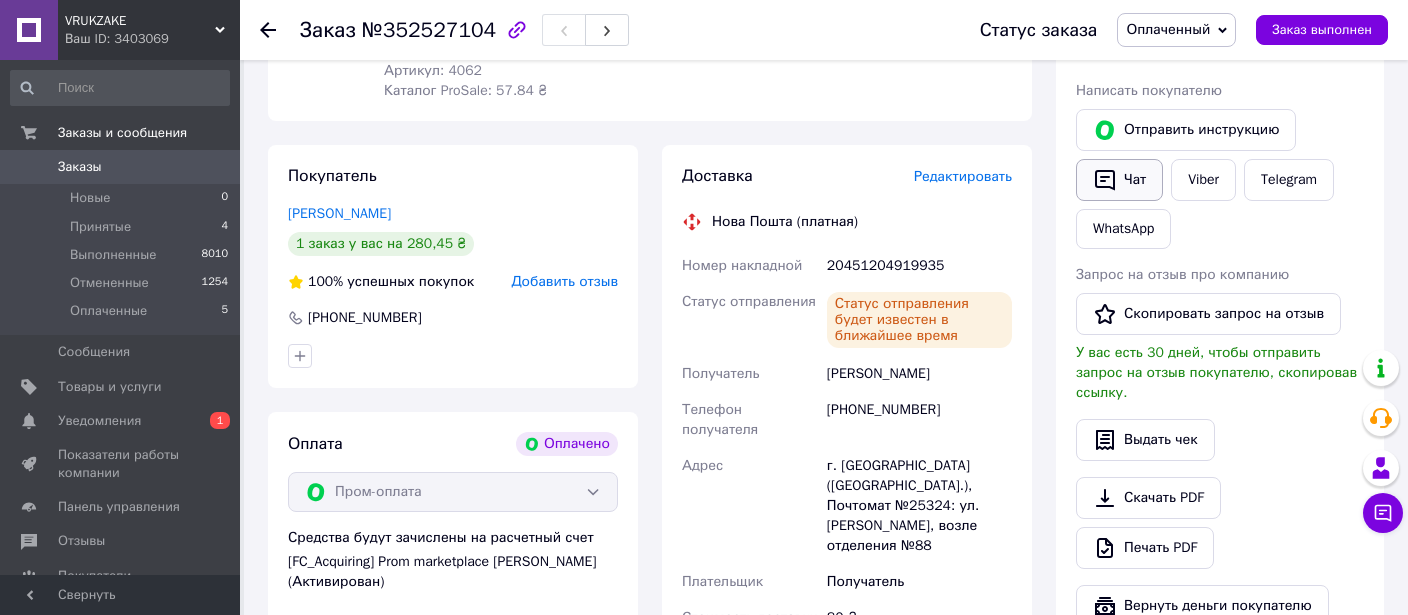 click 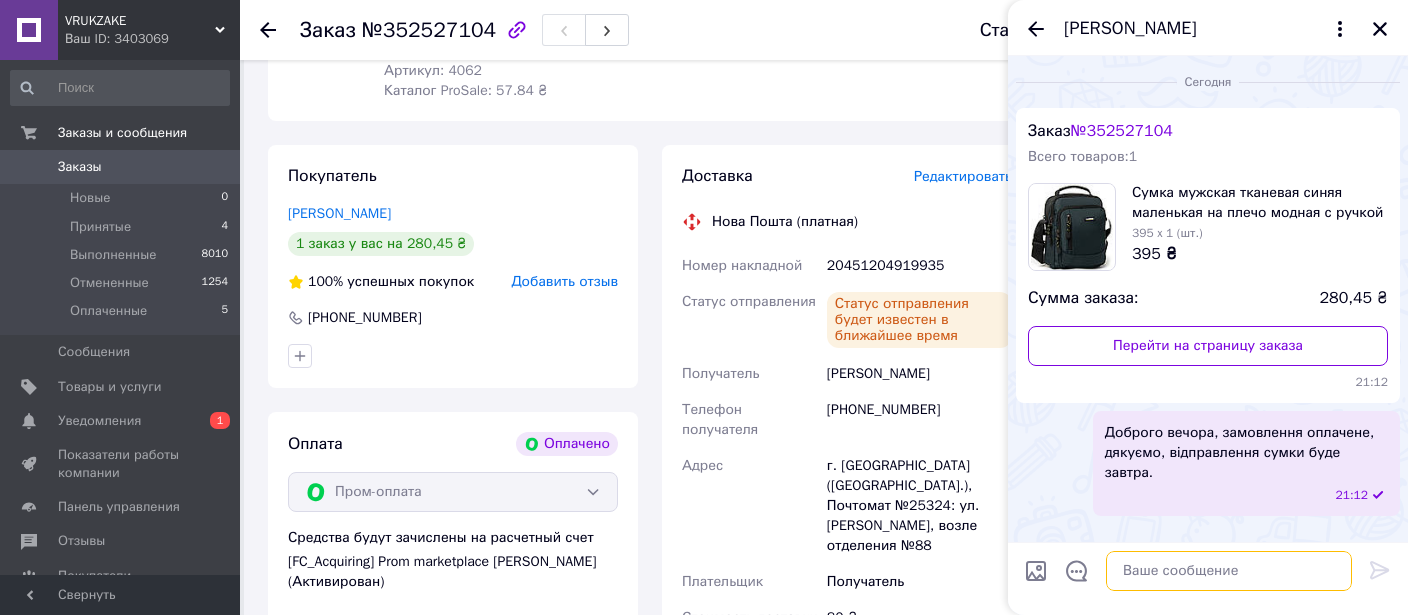 drag, startPoint x: 1209, startPoint y: 565, endPoint x: 1209, endPoint y: 551, distance: 14 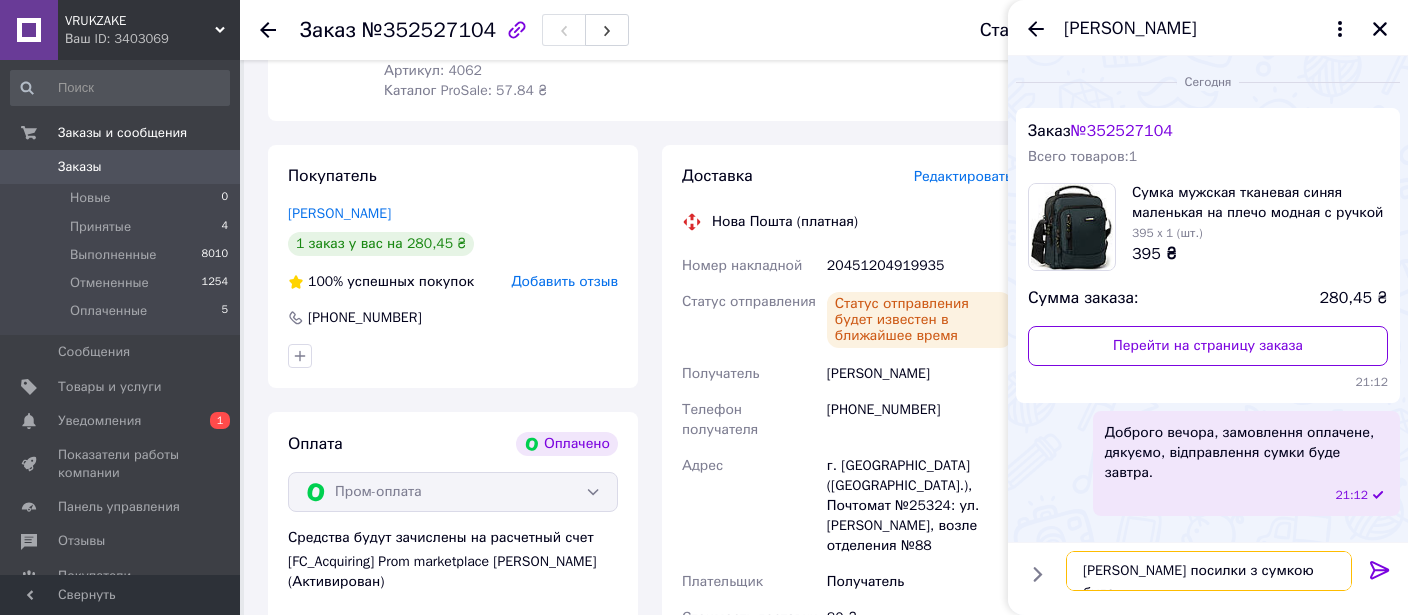 paste on "20451204919935" 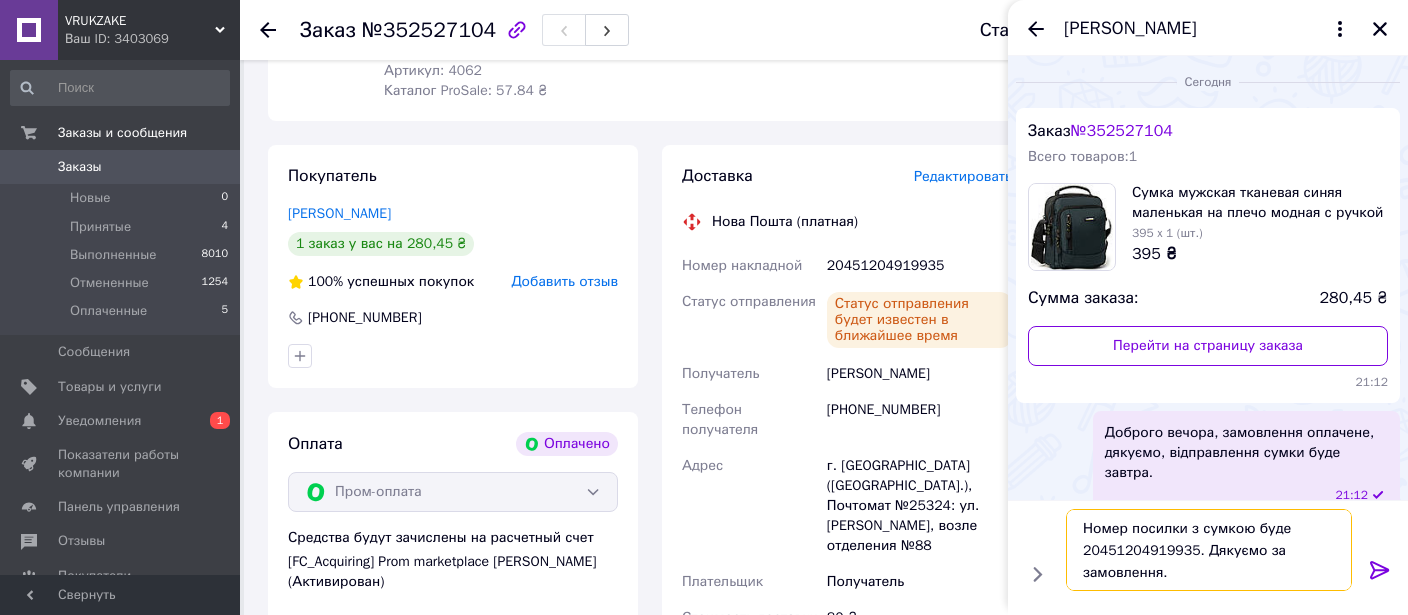 type on "Номер посилки з сумкою буде 20451204919935. Дякуємо за замовлення." 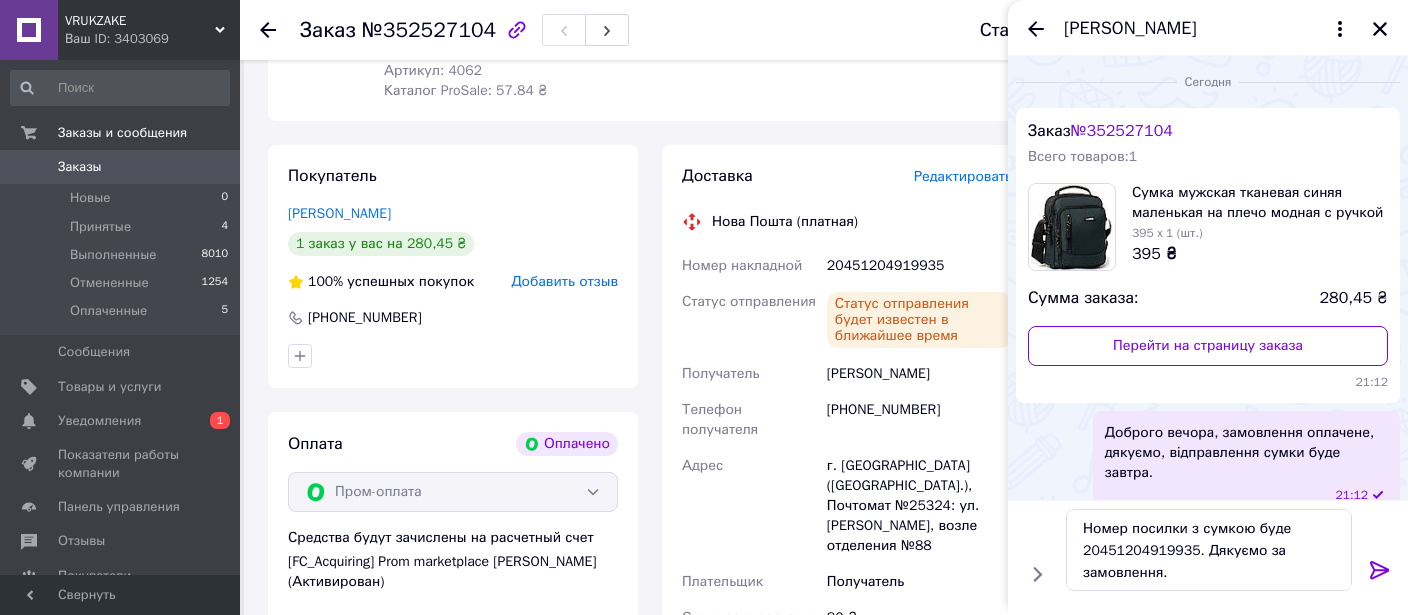click 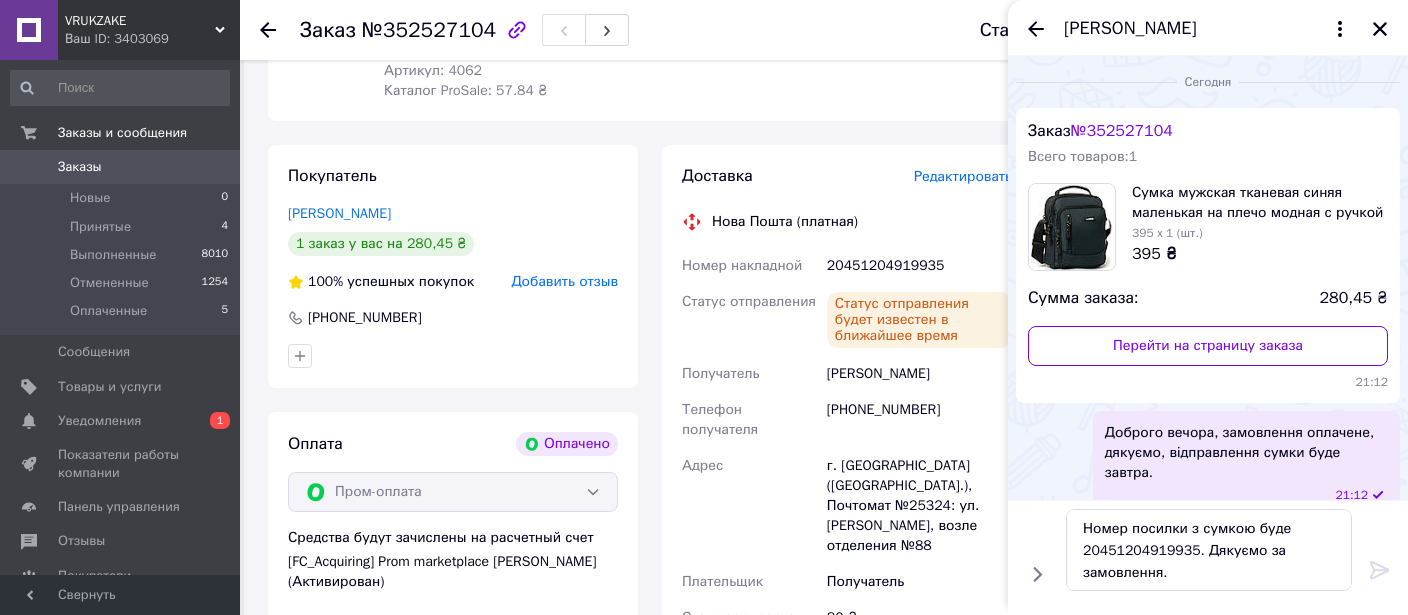 type 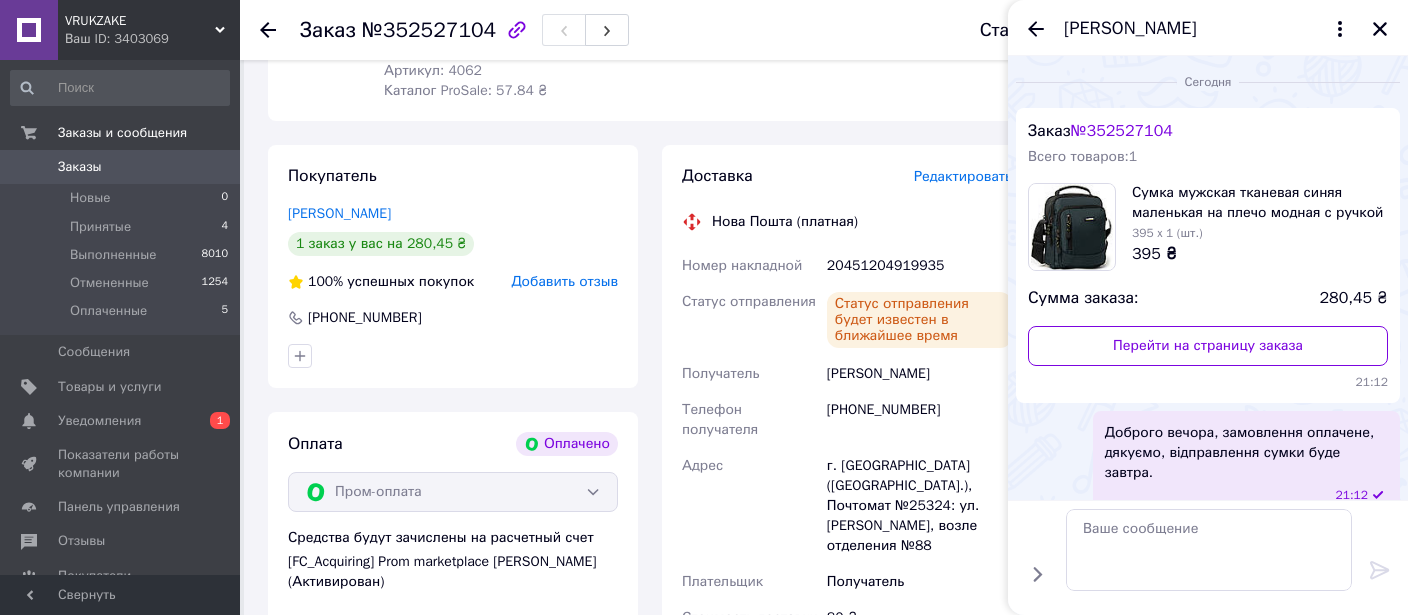 scroll, scrollTop: 54, scrollLeft: 0, axis: vertical 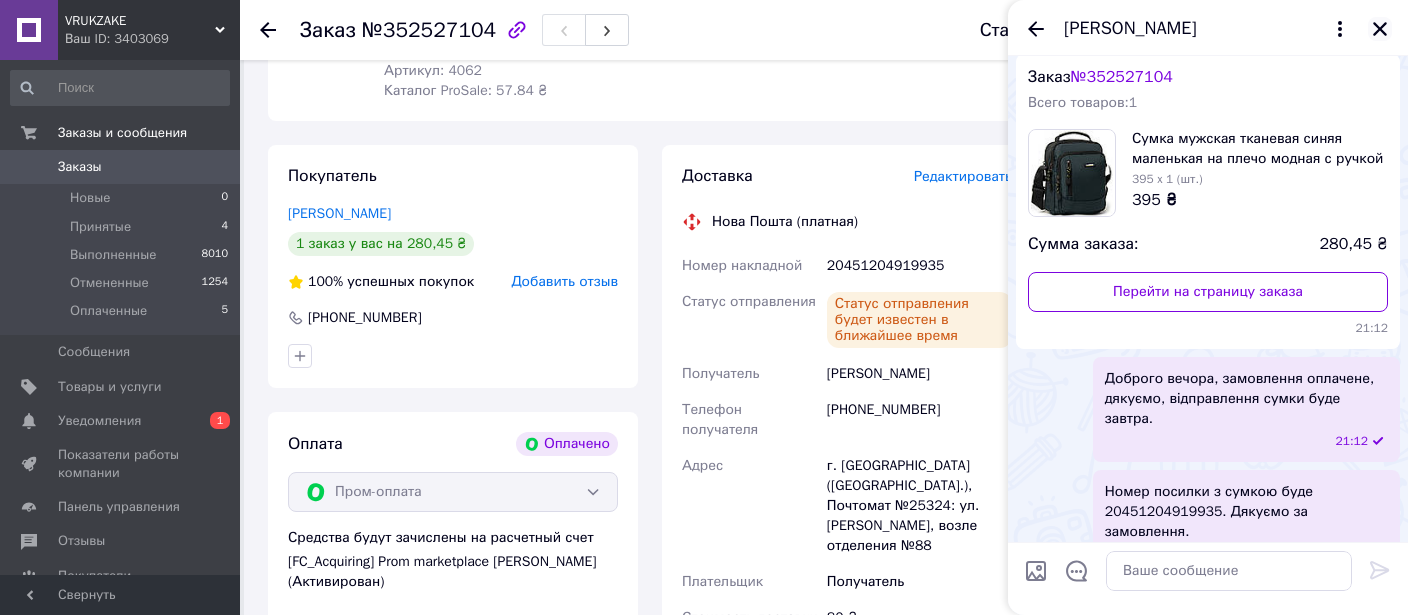 click 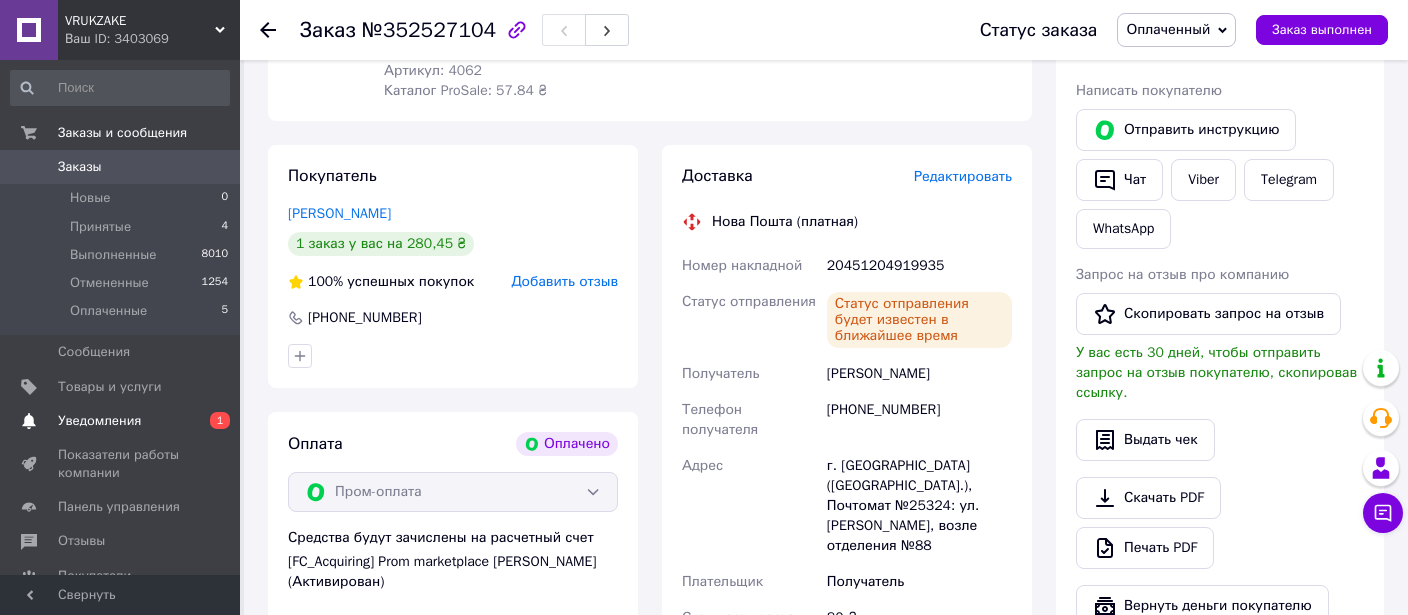 click on "Уведомления" at bounding box center (99, 421) 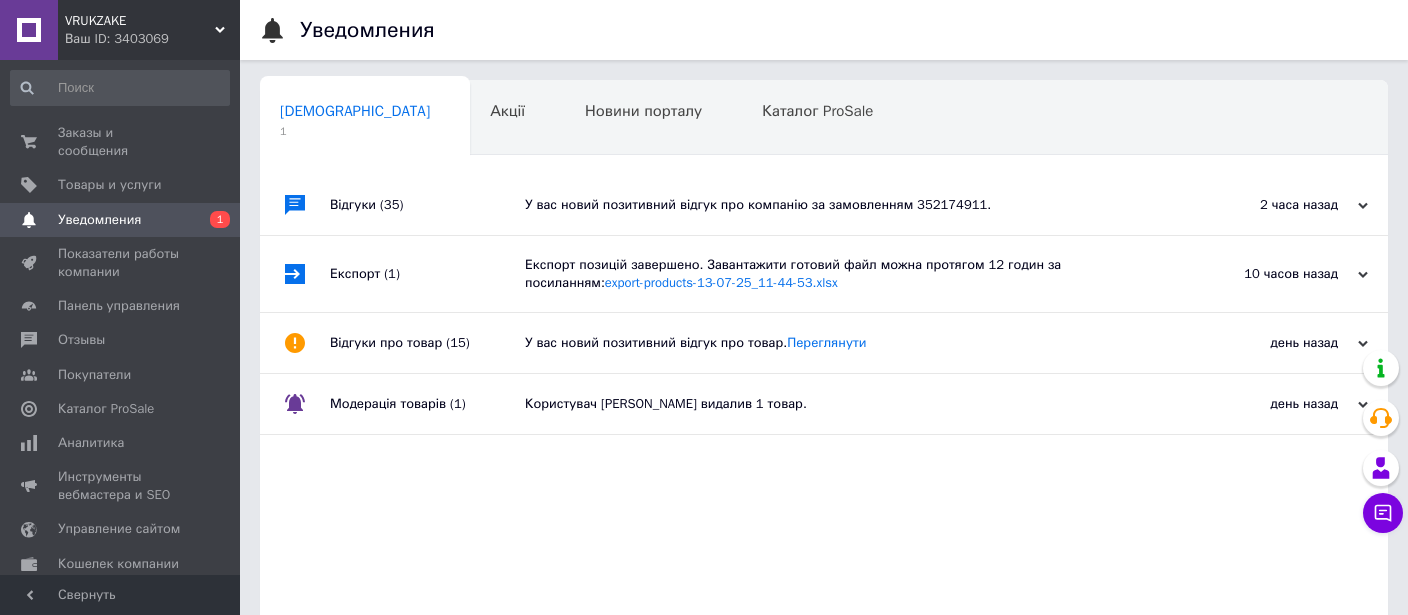 click on "У вас новий позитивний відгук про компанію за замовленням 352174911." at bounding box center (846, 205) 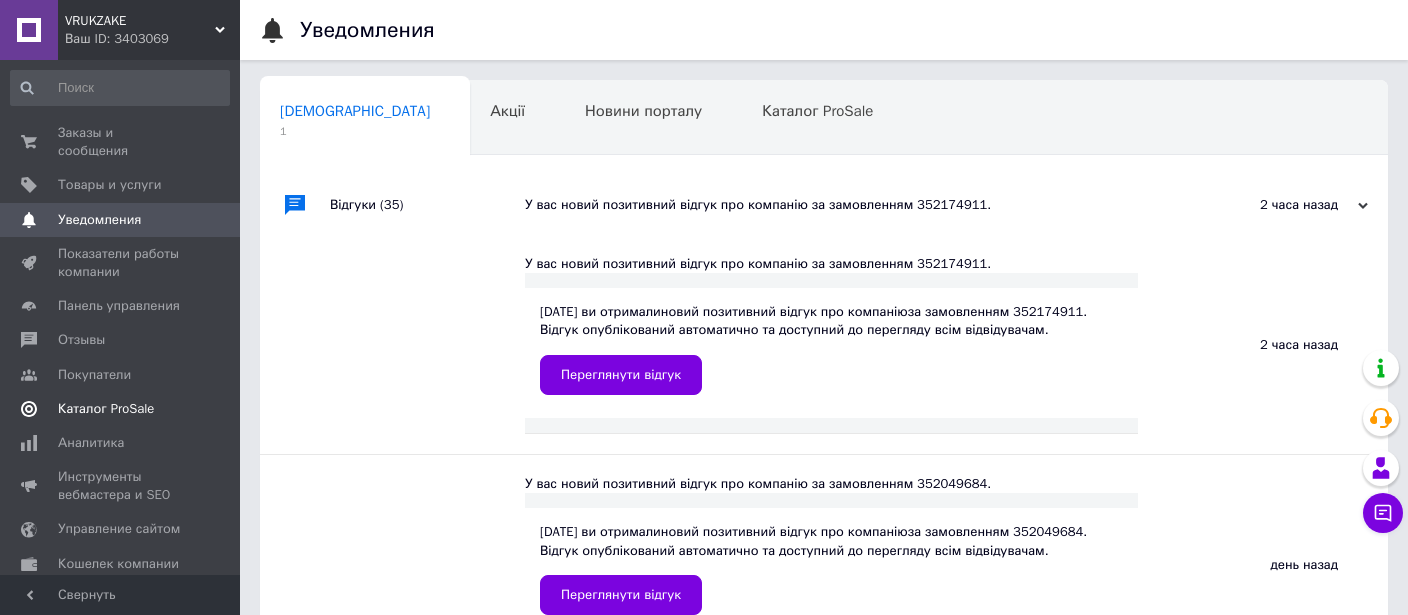 click on "Каталог ProSale" at bounding box center (106, 409) 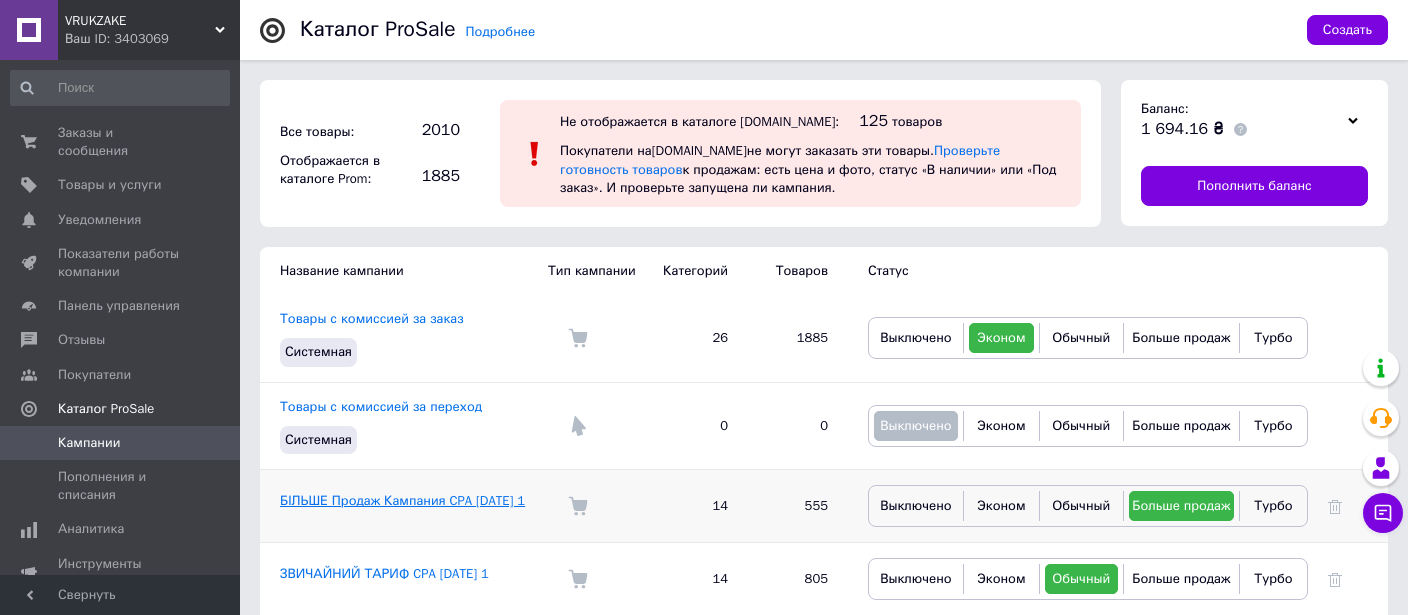 click on "БІЛЬШЕ Продаж Кампания CPA [DATE] 1" at bounding box center [402, 500] 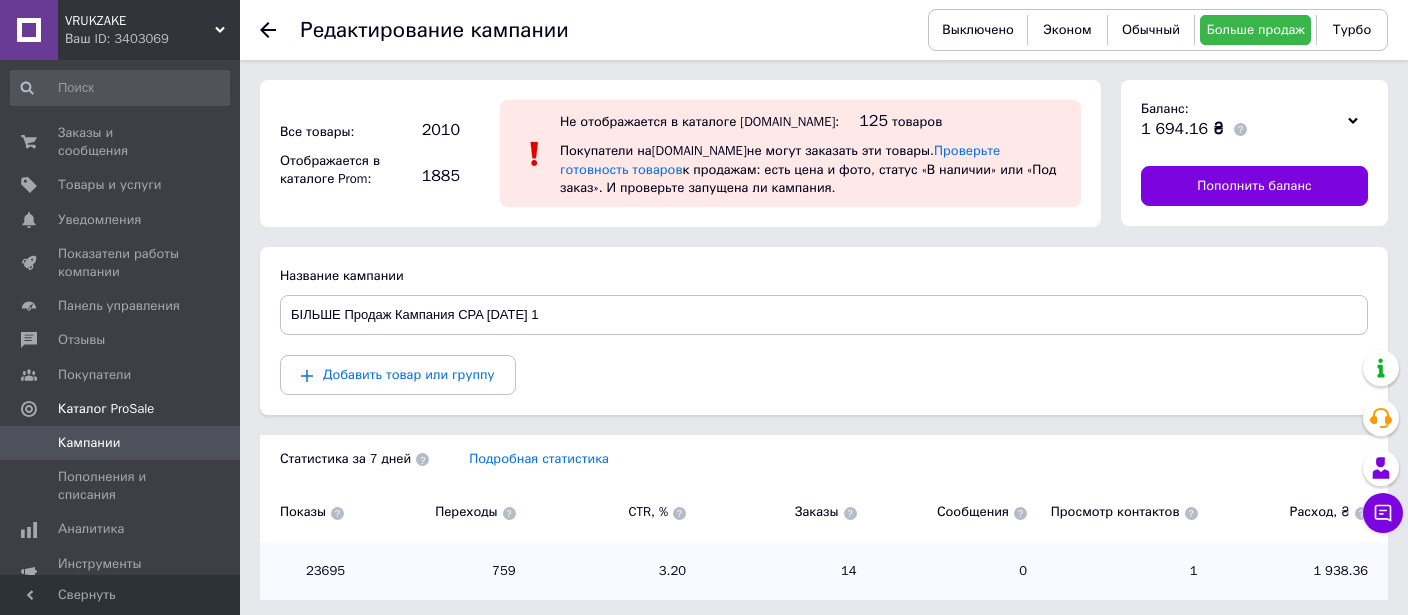 click 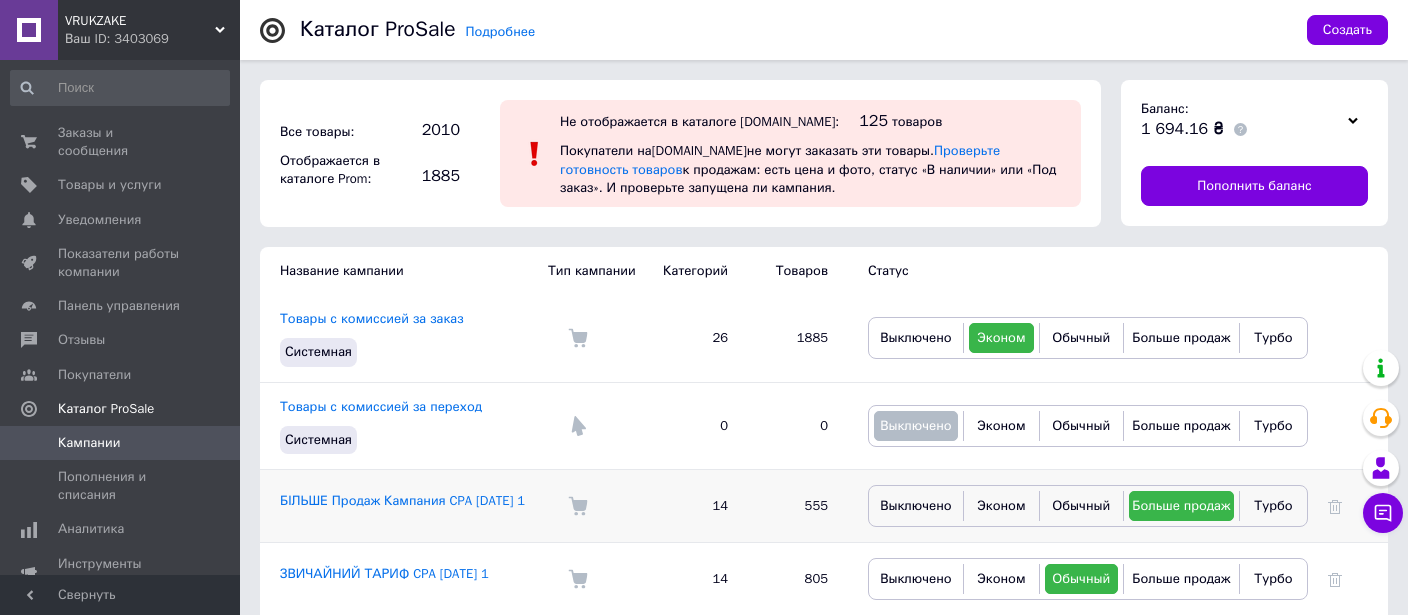 scroll, scrollTop: 167, scrollLeft: 0, axis: vertical 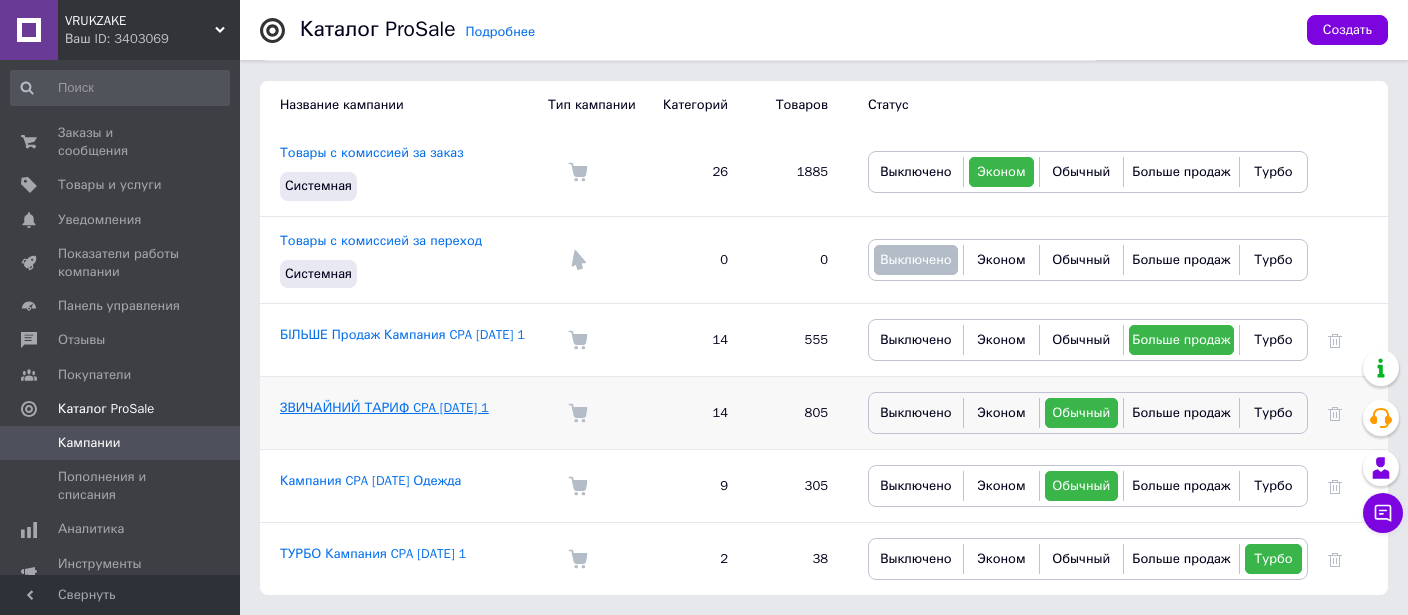 click on "ЗВИЧАЙНИЙ ТАРИФ CPA [DATE] 1" at bounding box center (384, 407) 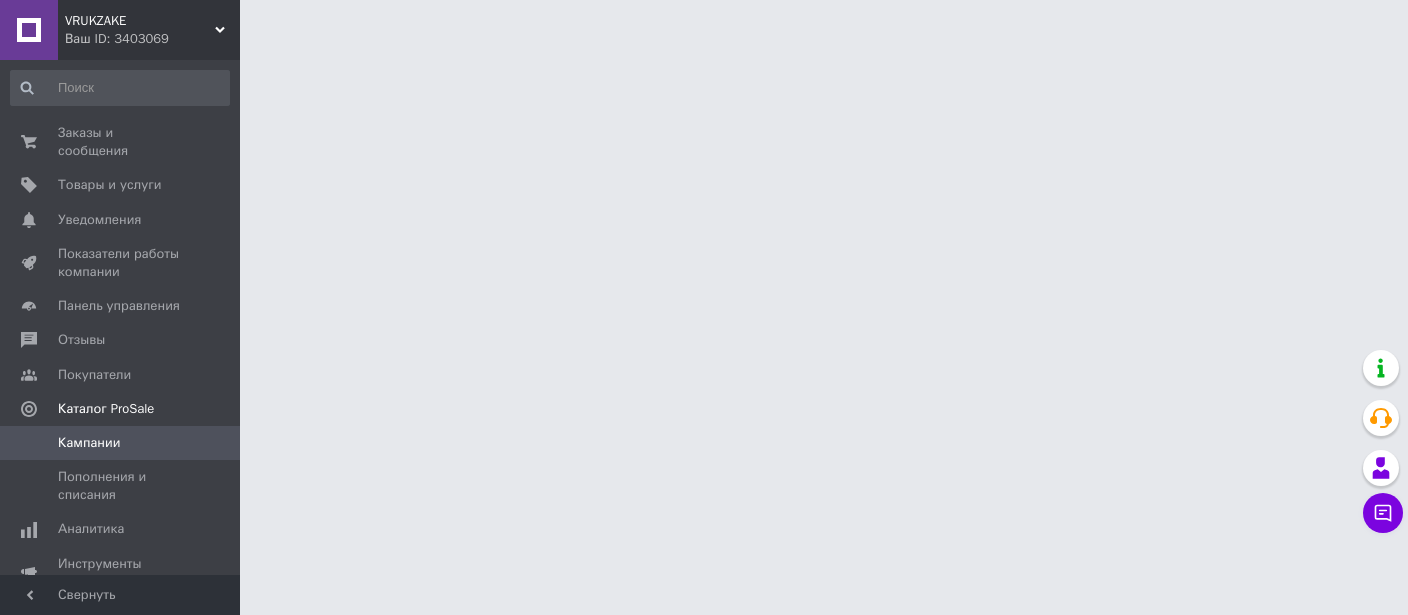 scroll, scrollTop: 0, scrollLeft: 0, axis: both 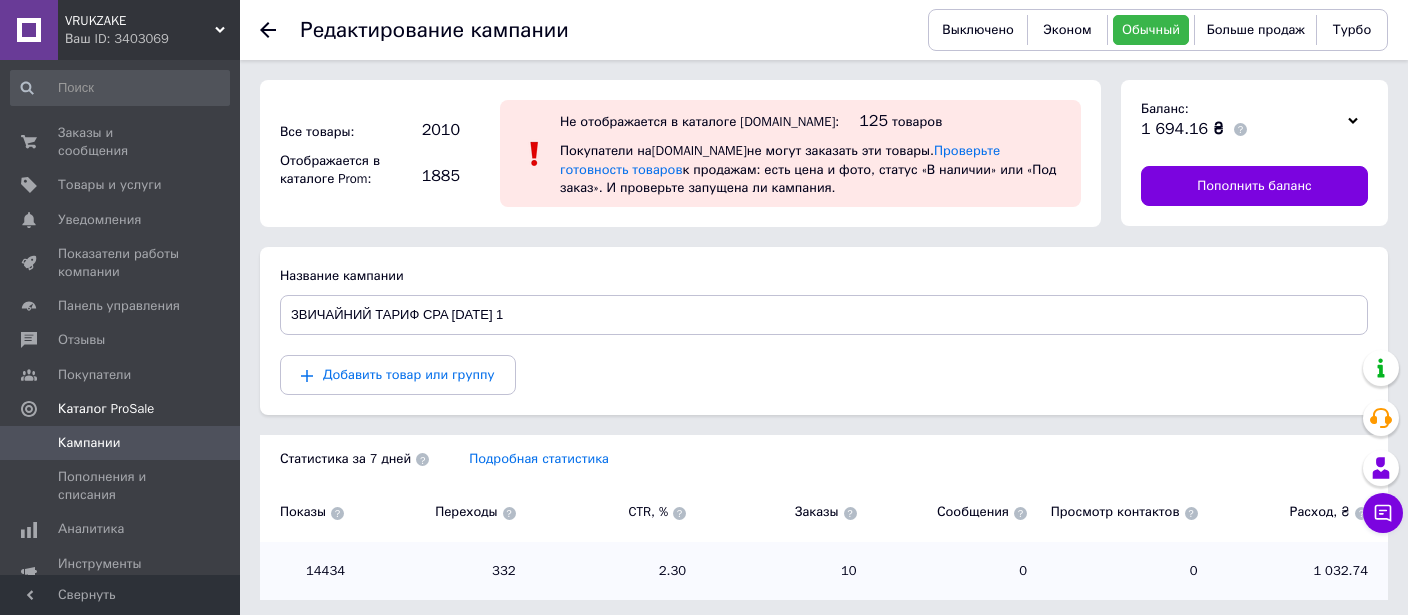 click 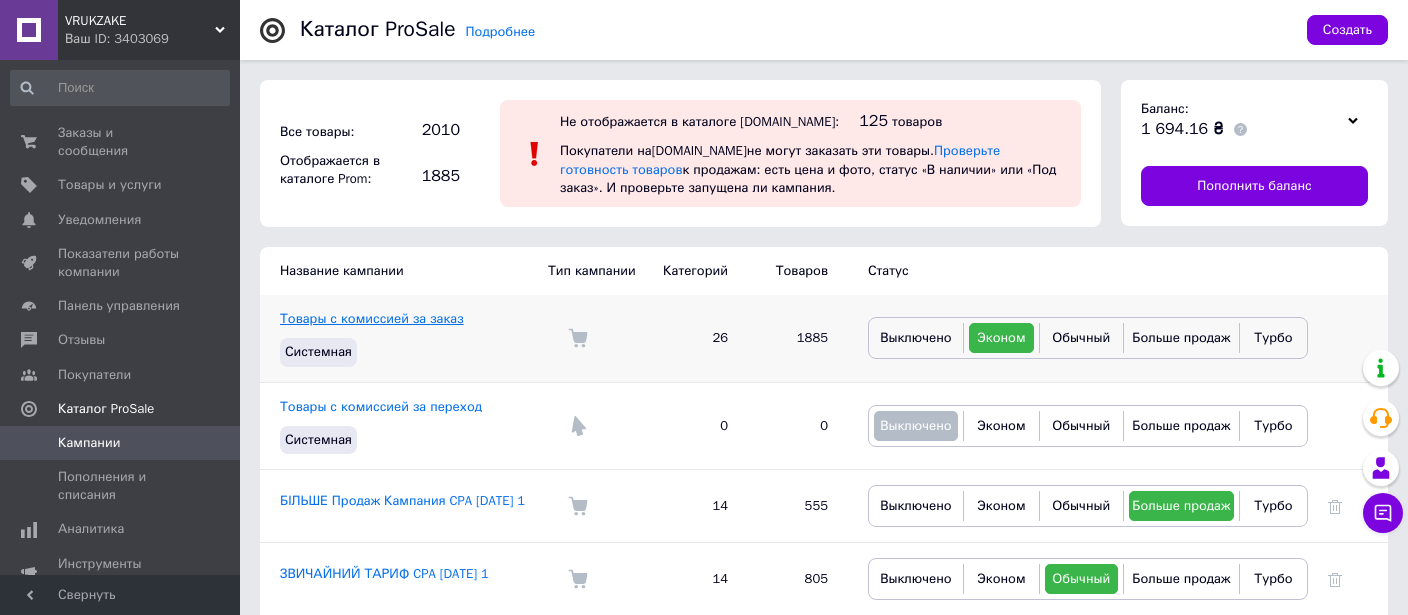 click on "Товары с комиссией за заказ" at bounding box center [372, 318] 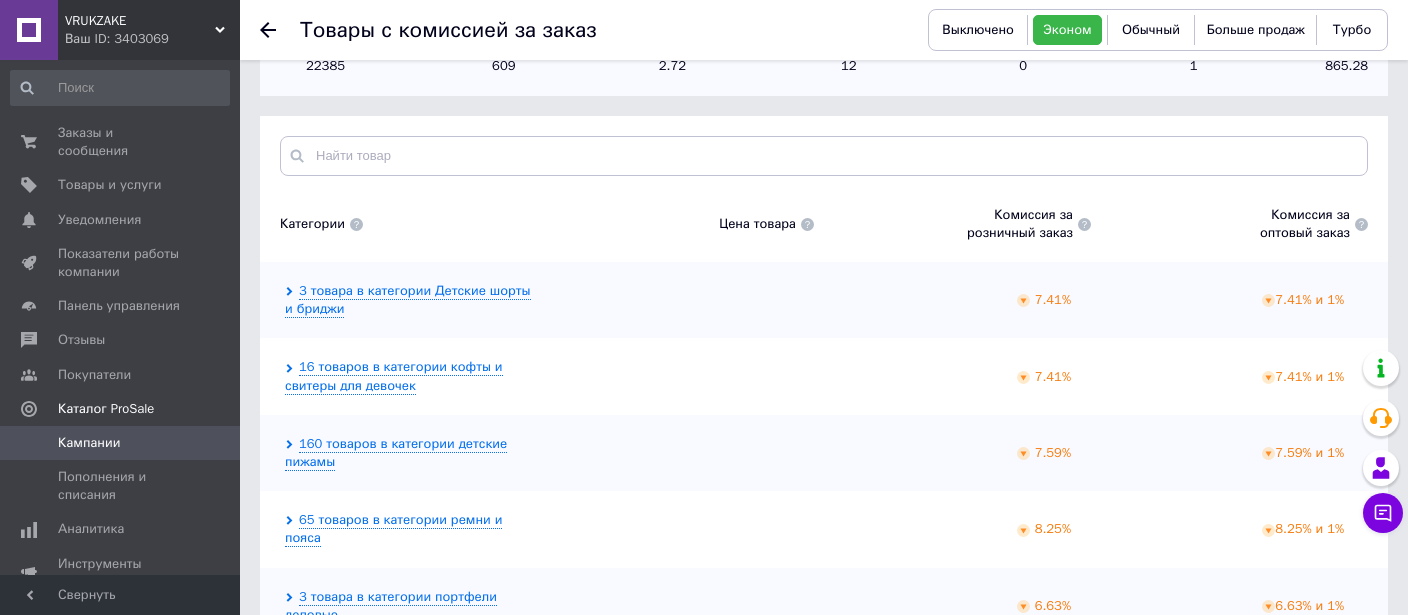 scroll, scrollTop: 0, scrollLeft: 0, axis: both 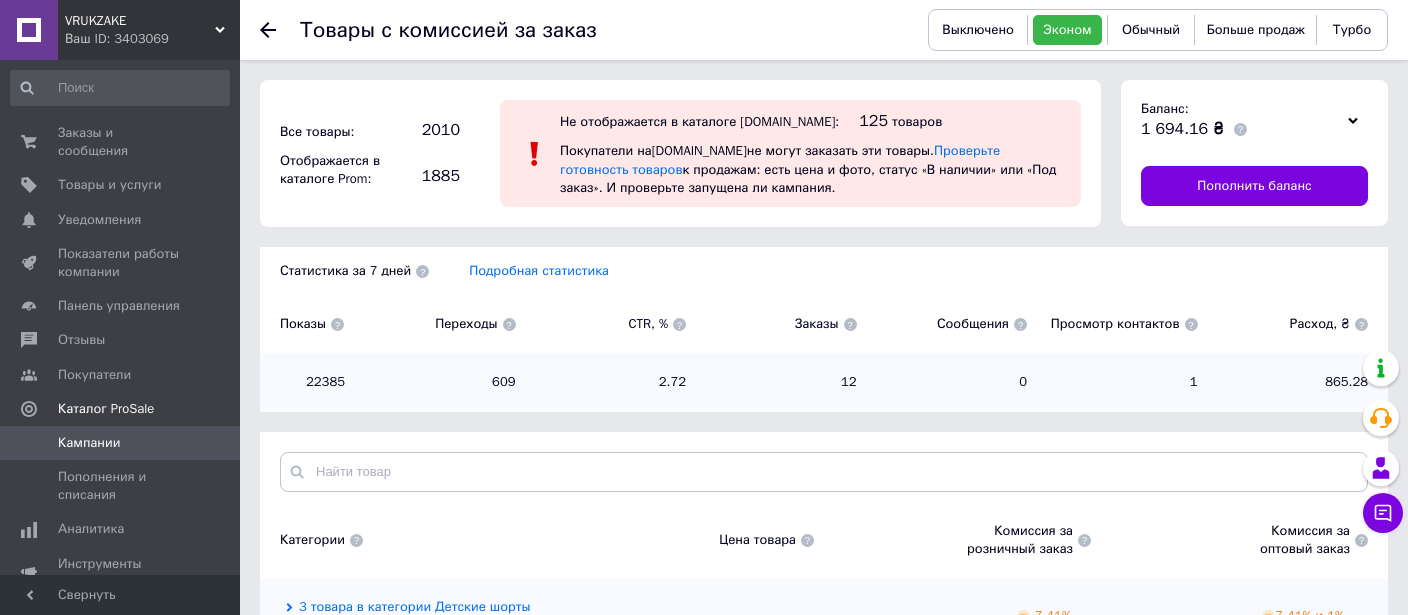 click 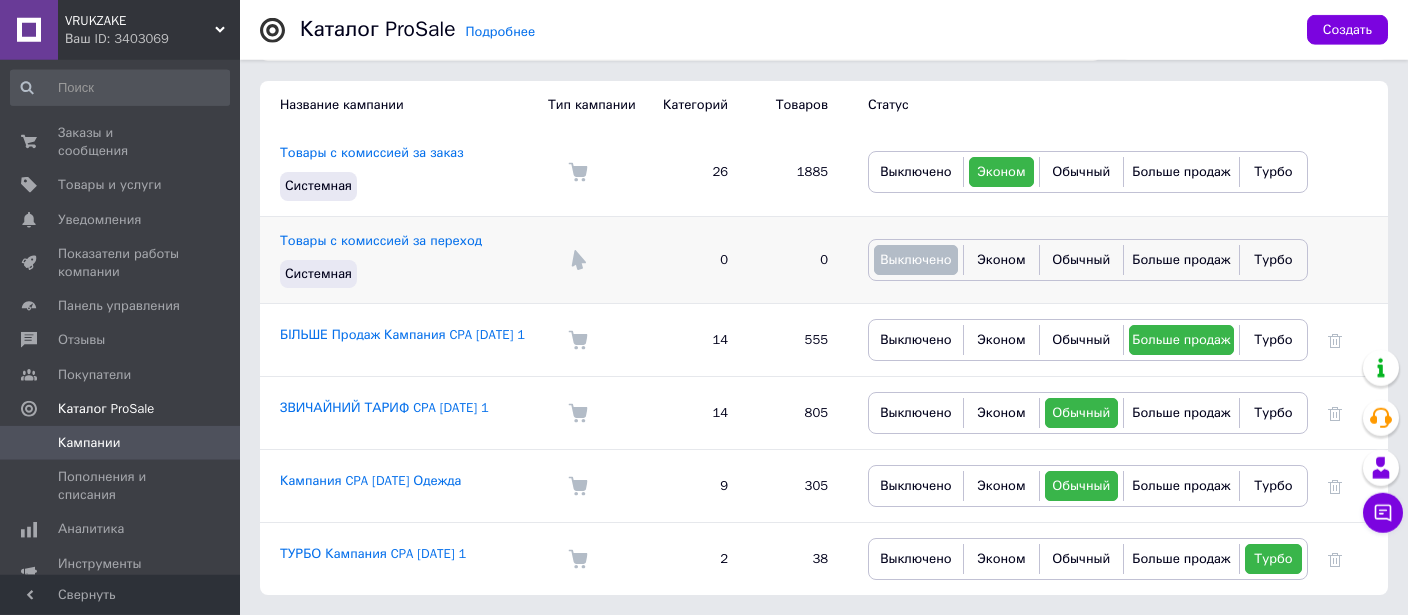 scroll, scrollTop: 167, scrollLeft: 0, axis: vertical 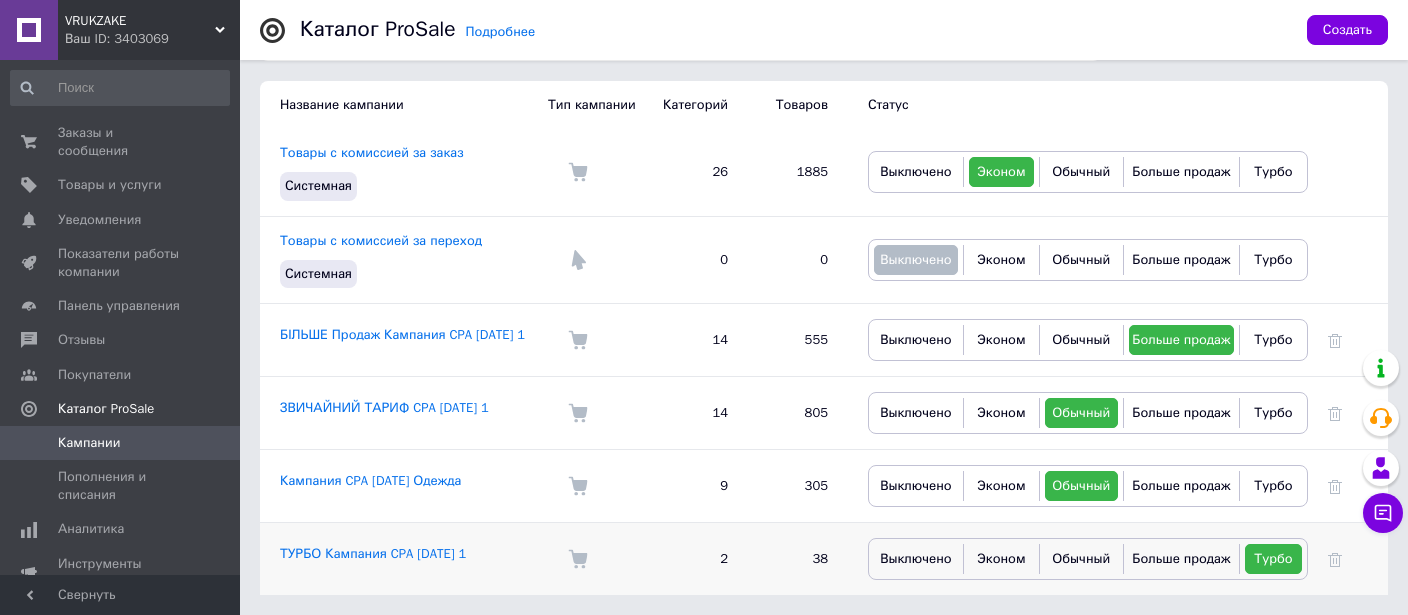 click on "ТУРБО Кампания CPA [DATE] 1" at bounding box center [404, 558] 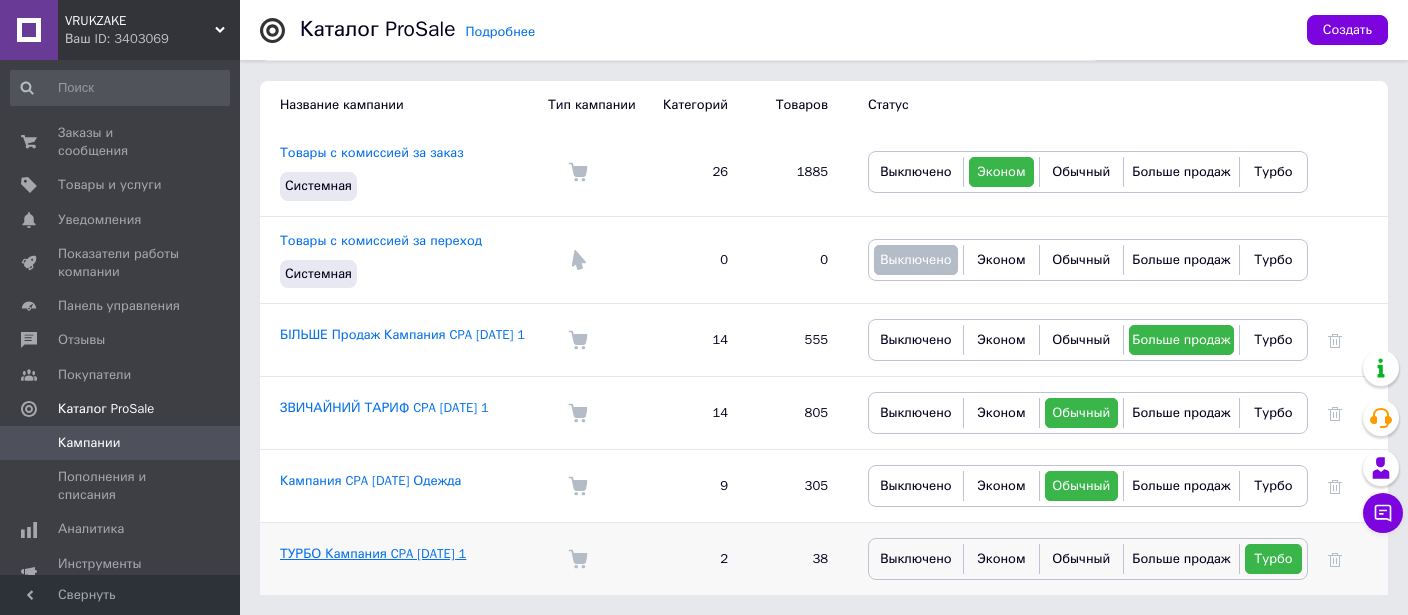 click on "ТУРБО Кампания CPA [DATE] 1" at bounding box center [373, 553] 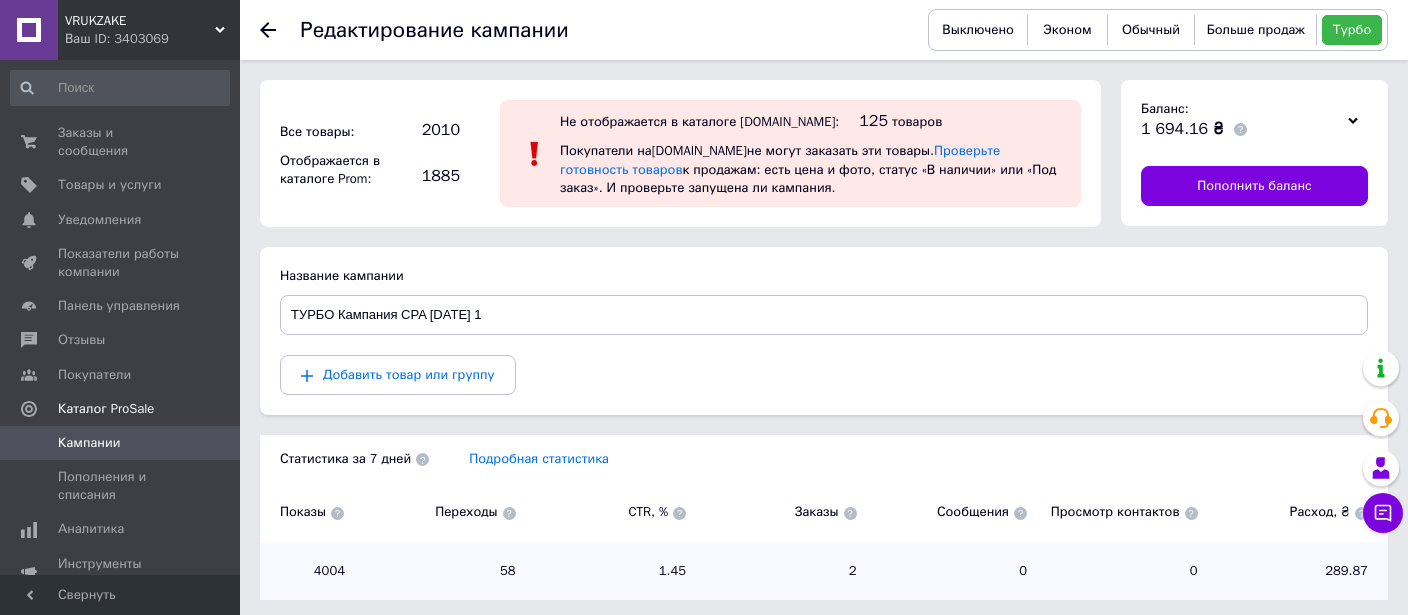 click at bounding box center [850, 513] 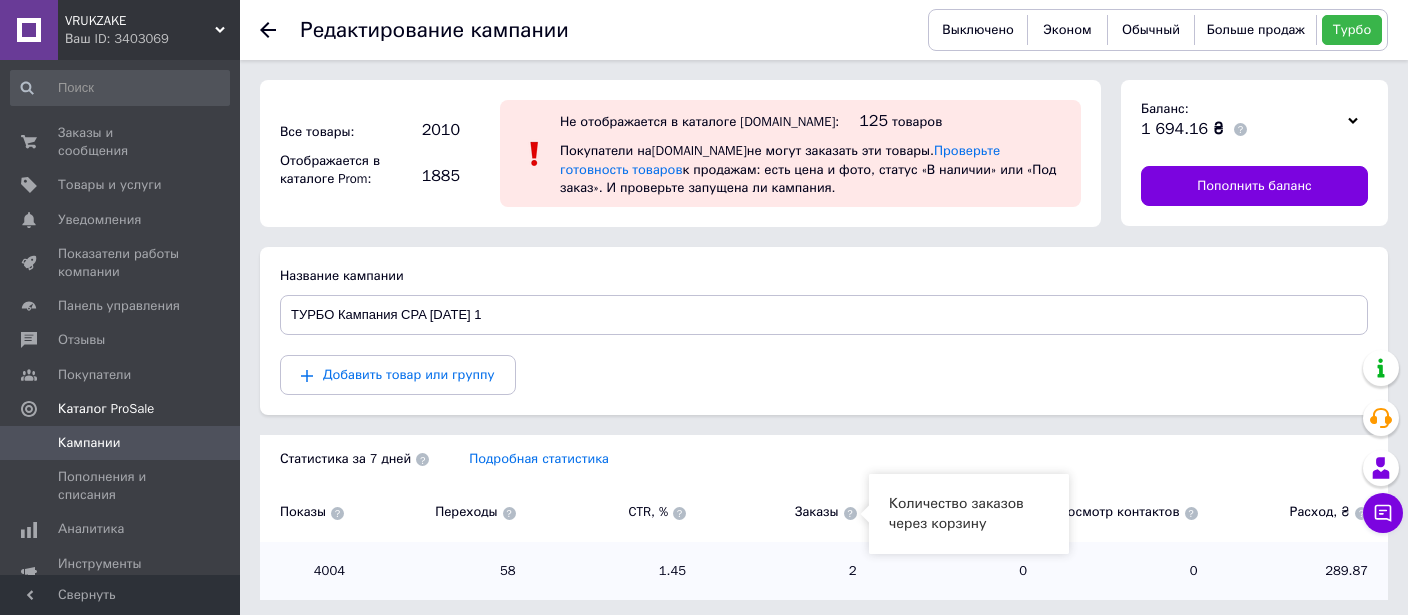 click at bounding box center (422, 459) 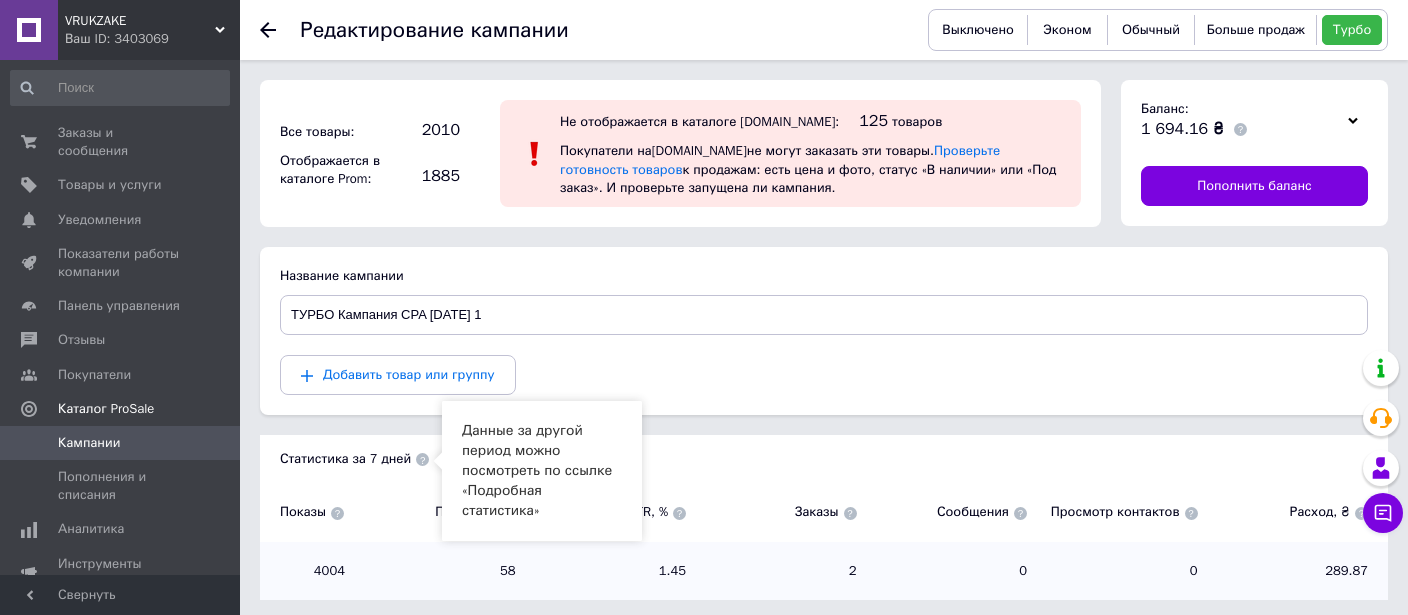 click on "Редактирование кампании Выключено Эконом Обычный Больше продаж Турбо Все товары: 2010 Отображается в каталоге Prom: 1885 Не отображается в каталоге [DOMAIN_NAME]: 125   товаров Покупатели на  [DOMAIN_NAME]  не могут заказать эти товары.
Проверьте готовность товаров  к продажам:
есть цена и фото, статус «В наличии» или «Под заказ».
И проверьте запущена ли кампания. Баланс: 1 694.16 ₴ Пополнить баланс Название кампании ТУРБО Кампания CPA [DATE] 1 Добавить товар или группу Статистика за 7 дней Подробная статистика Показы Переходы CTR, % 2" at bounding box center [824, 494] 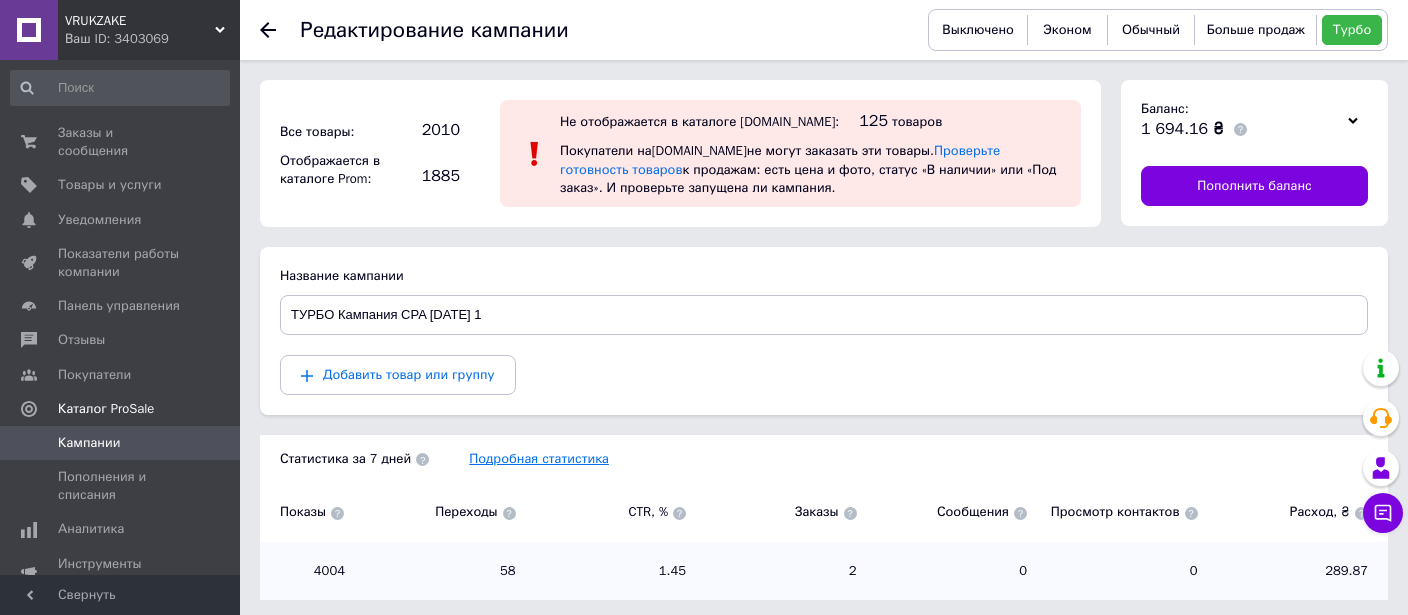 click on "Подробная статистика" at bounding box center [539, 458] 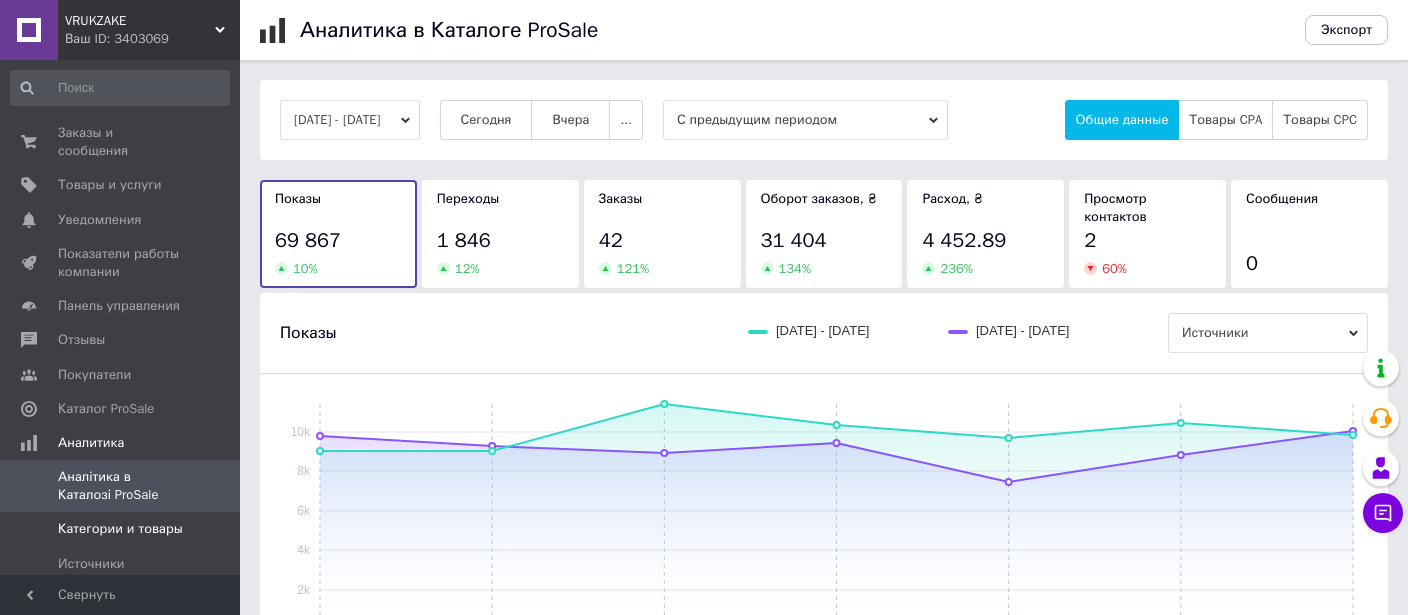 click on "Категории и товары" at bounding box center (120, 529) 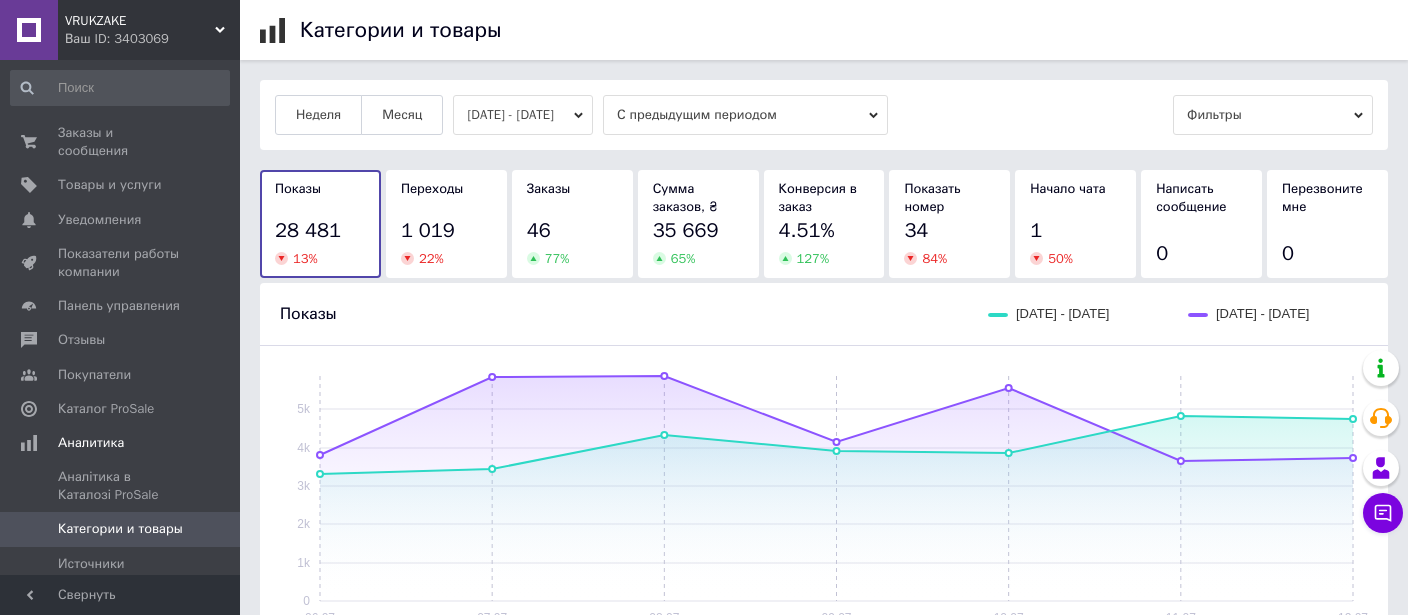 click on "[DATE] - [DATE]" at bounding box center (523, 115) 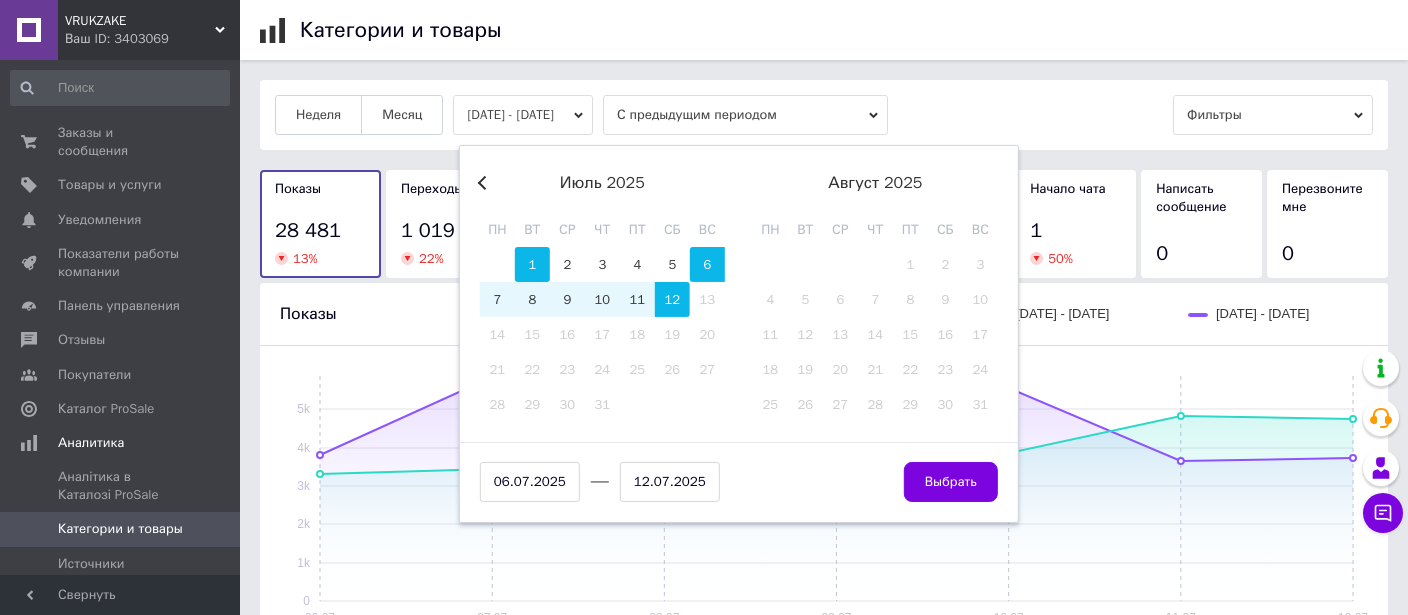 click on "1" at bounding box center [532, 264] 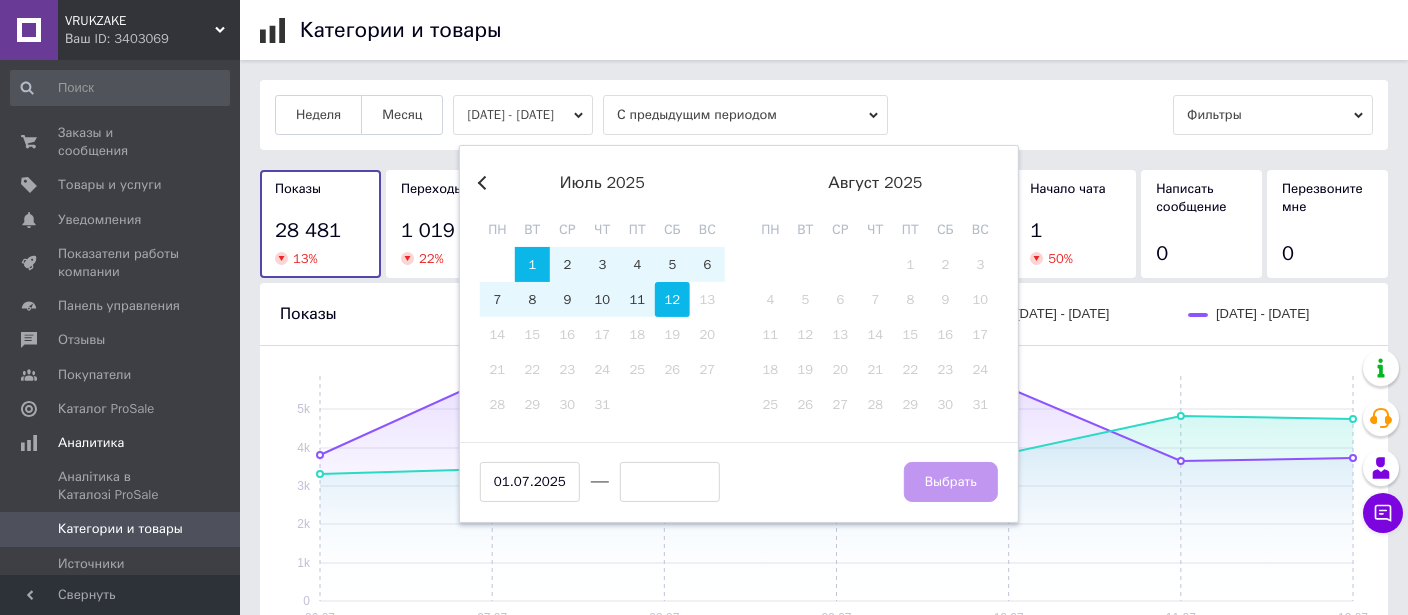click on "12" at bounding box center (672, 299) 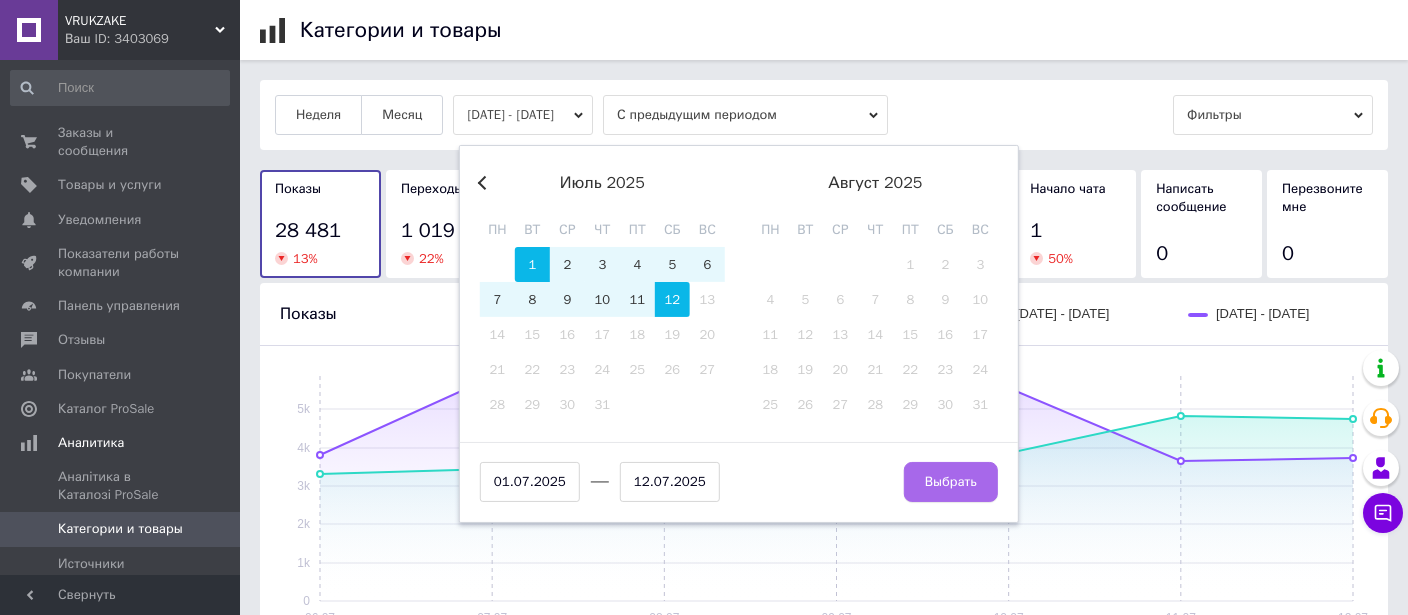click on "Выбрать" at bounding box center [951, 482] 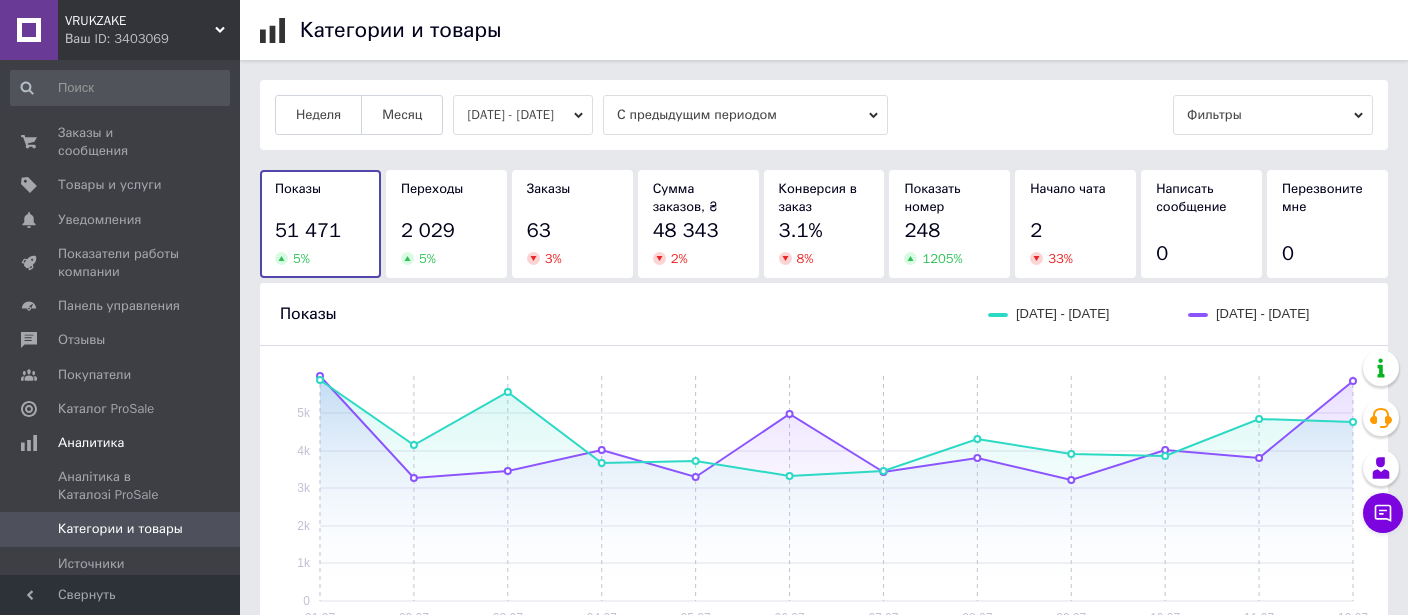 click on "[DATE] - [DATE]" at bounding box center [523, 115] 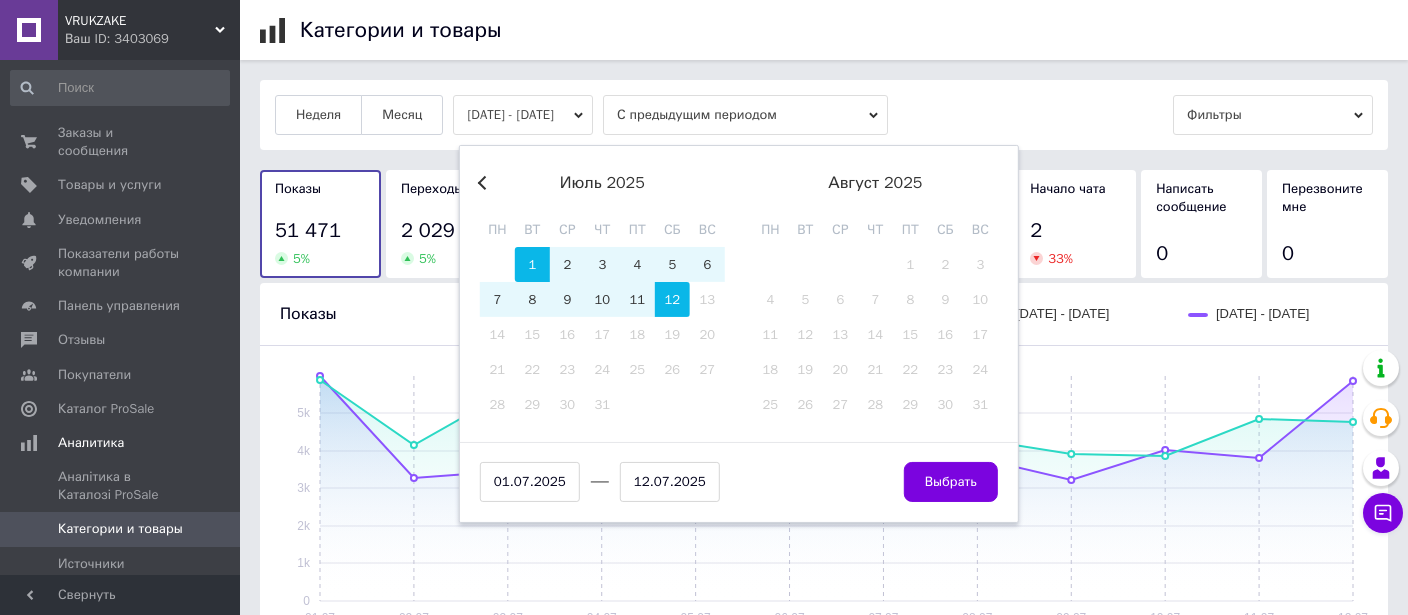 click on "Previous Month" at bounding box center (485, 183) 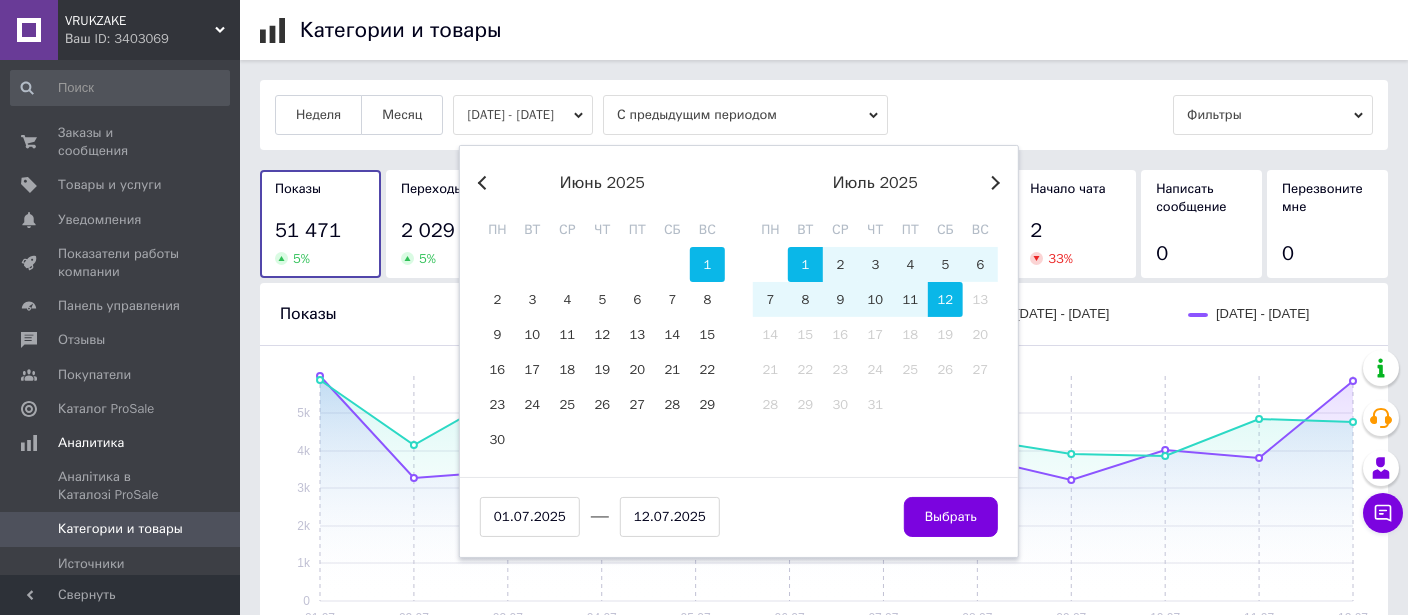 click on "1" at bounding box center [707, 264] 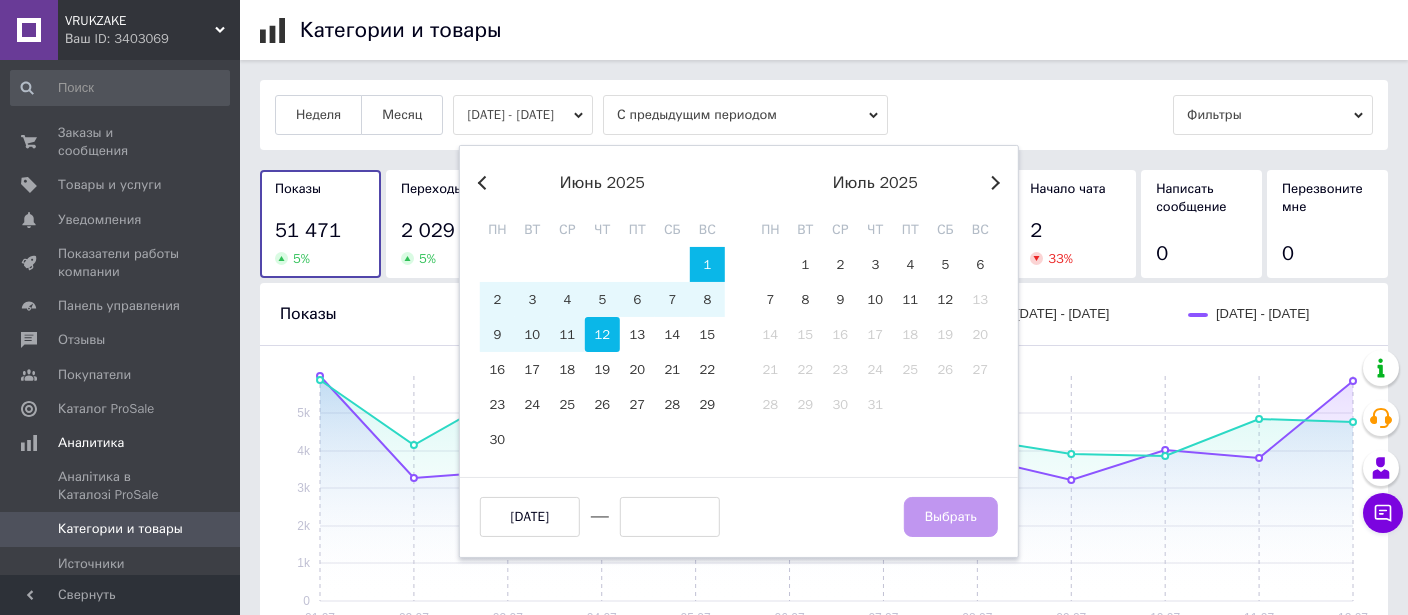 click on "12" at bounding box center [602, 334] 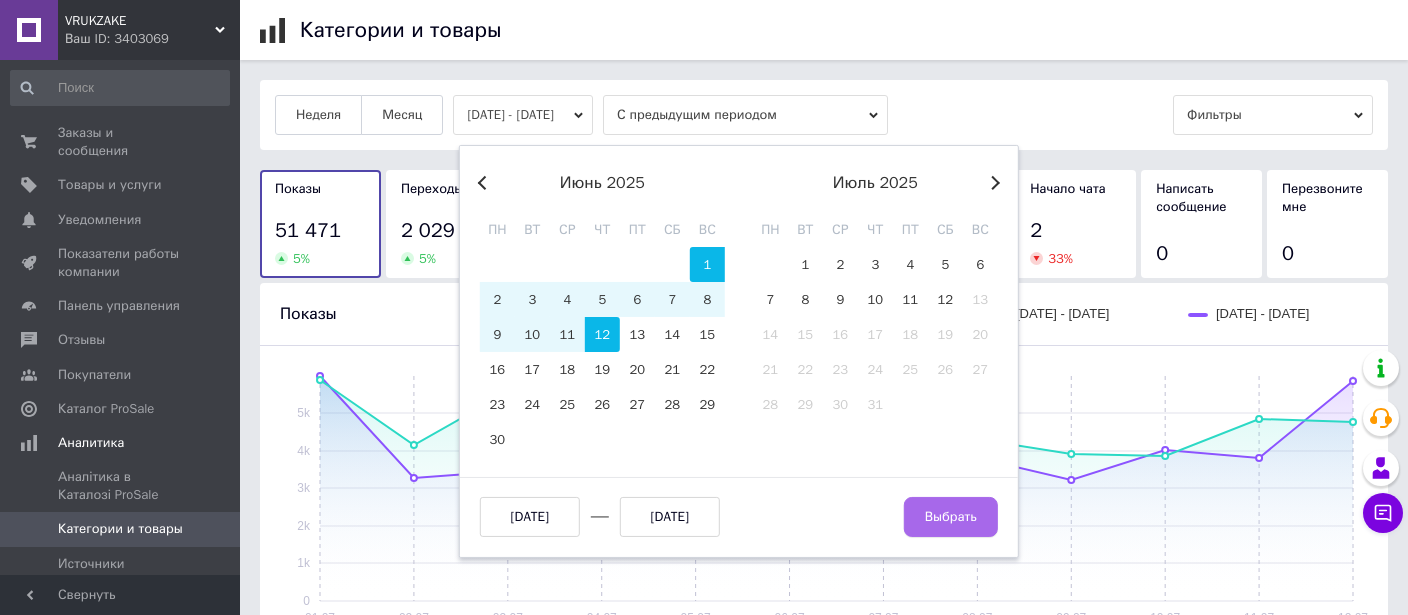 click on "Выбрать" at bounding box center [951, 517] 